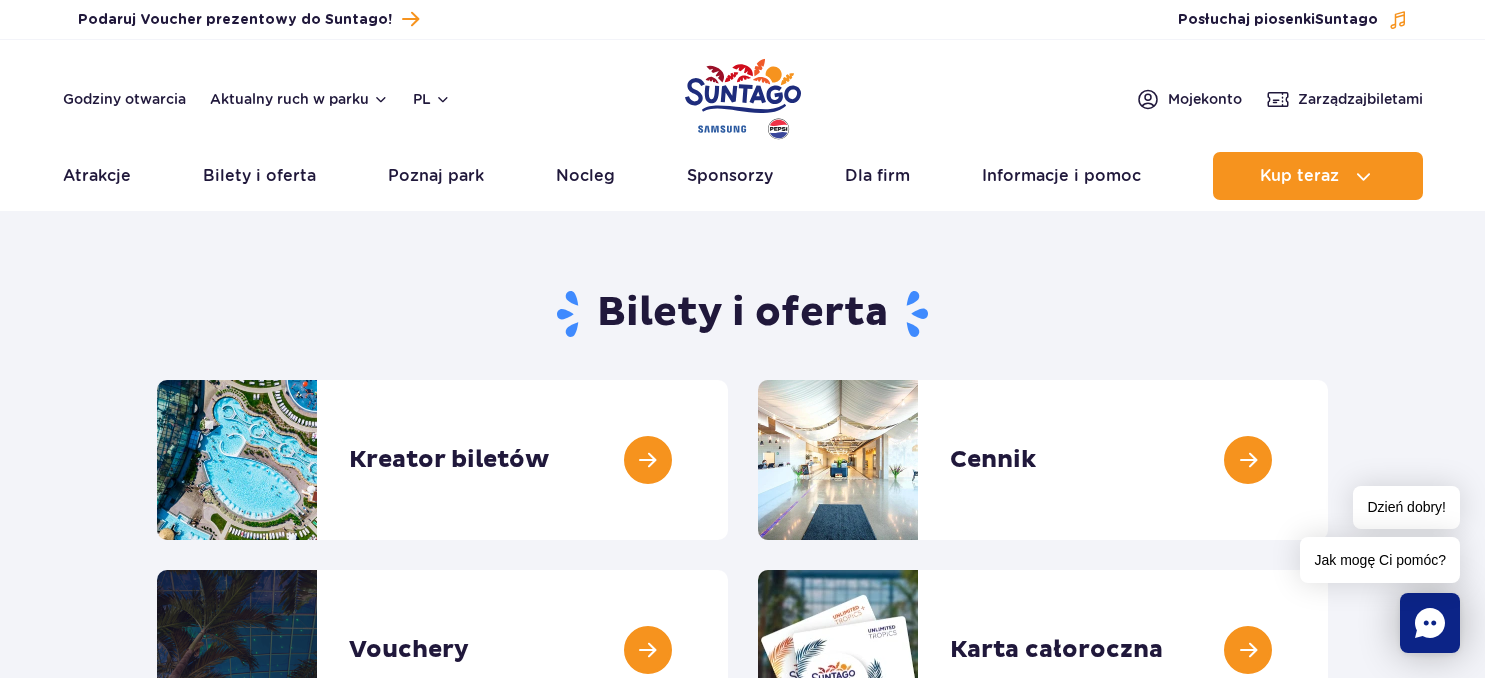 scroll, scrollTop: 0, scrollLeft: 0, axis: both 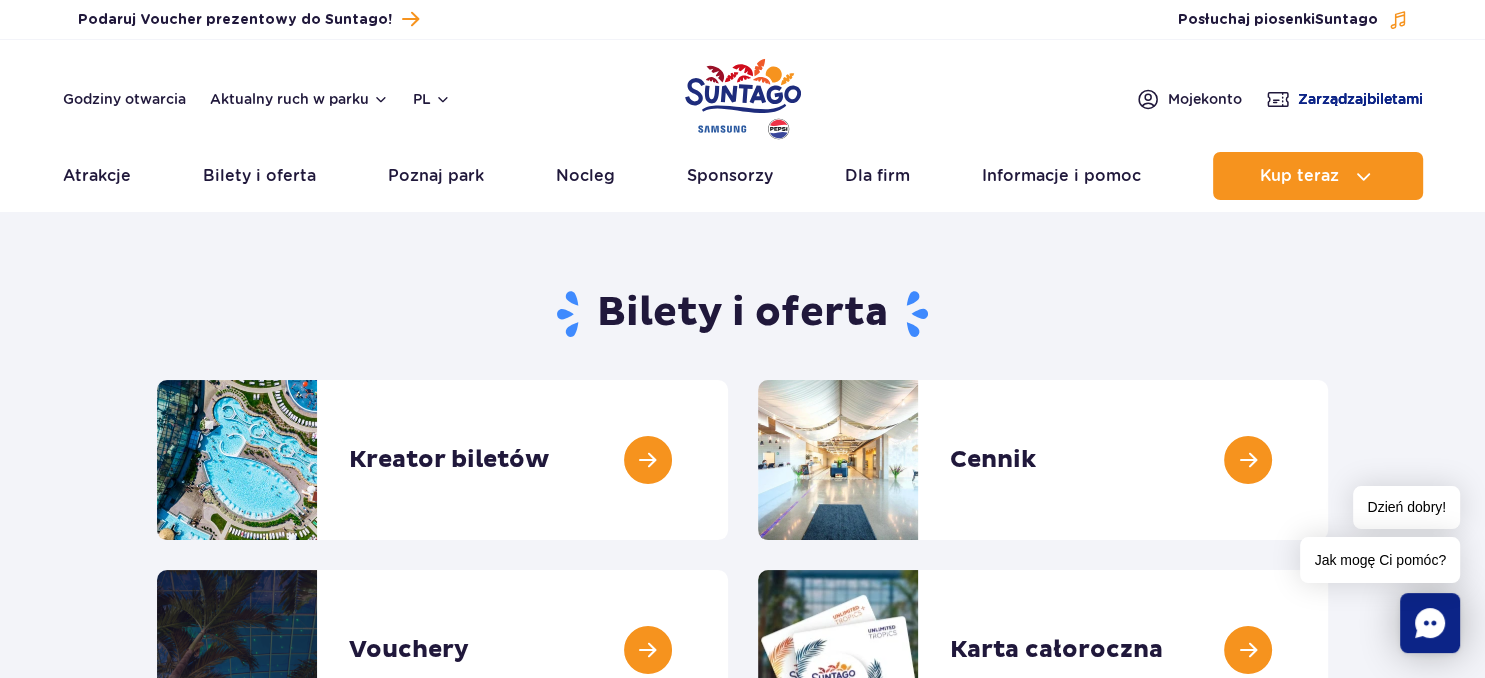 click on "Zarządzaj  biletami" at bounding box center (1360, 99) 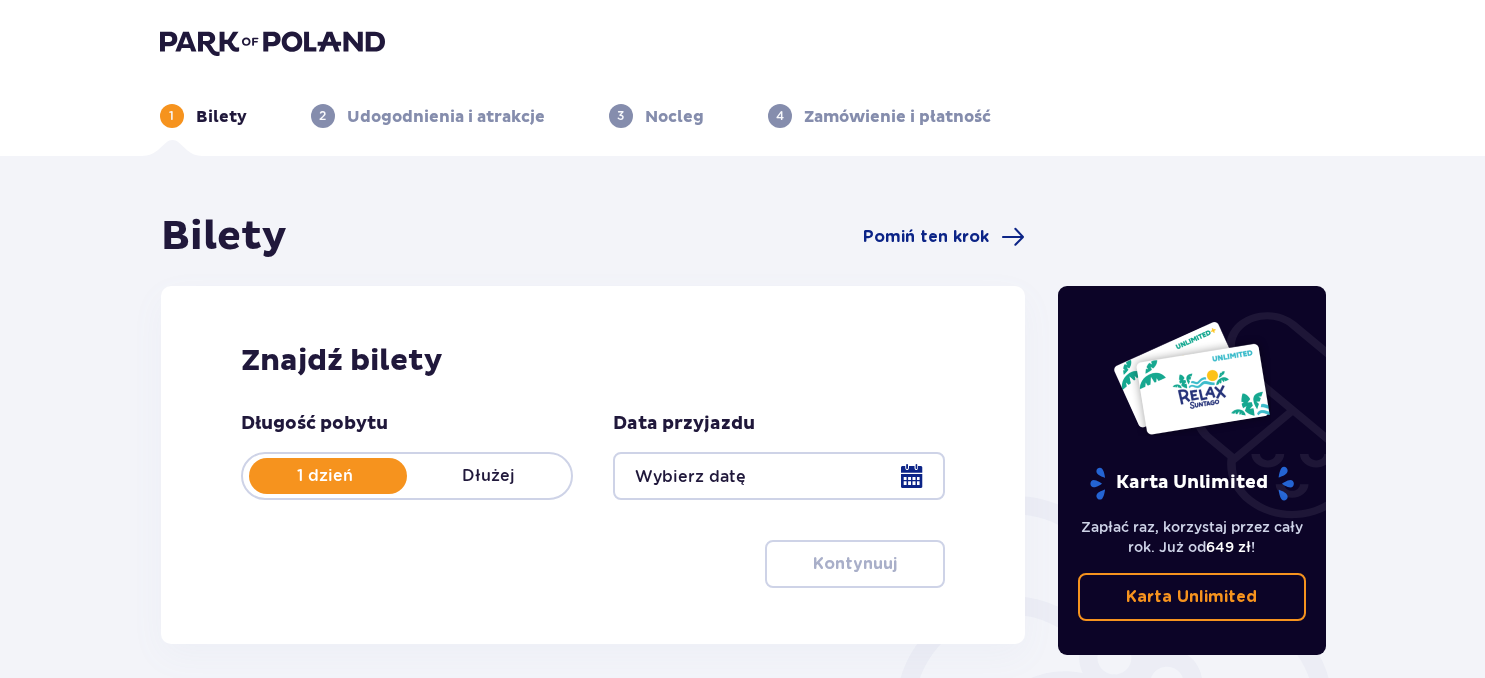 scroll, scrollTop: 0, scrollLeft: 0, axis: both 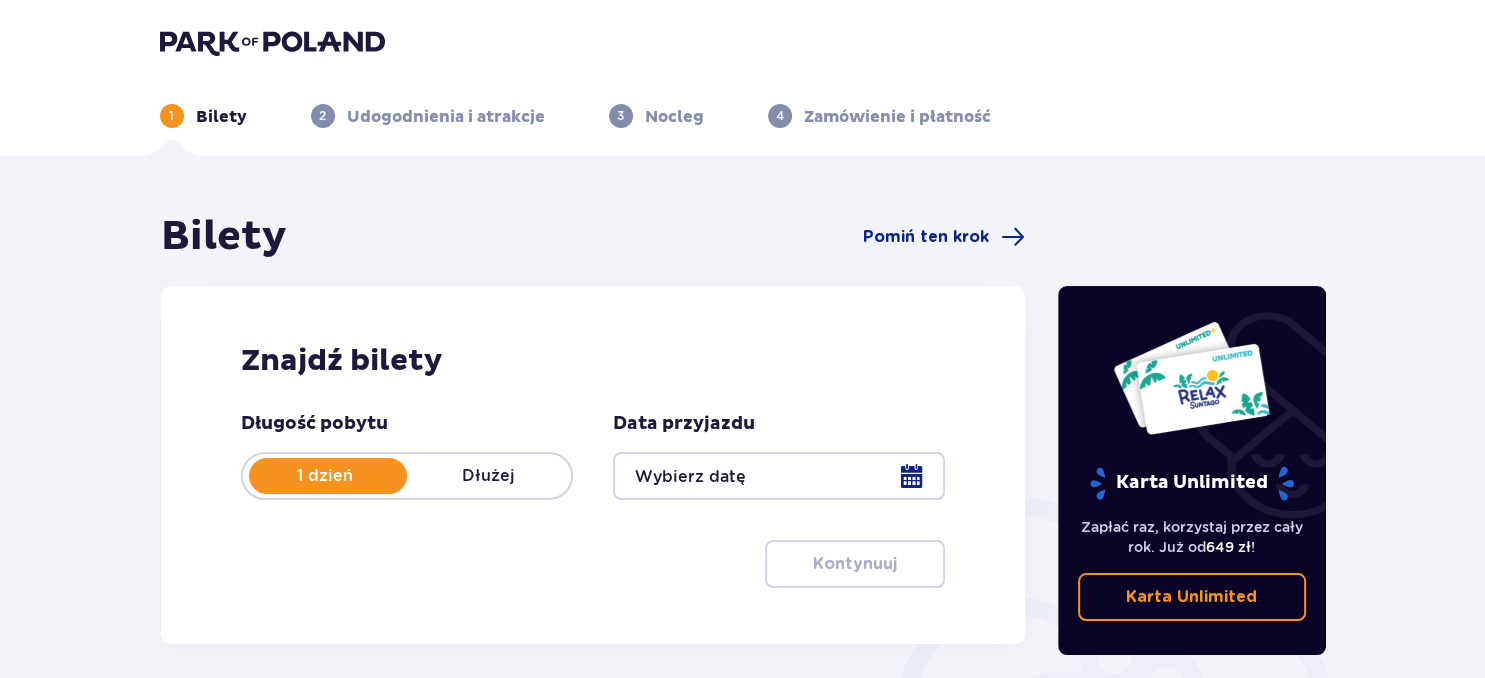 click at bounding box center (779, 476) 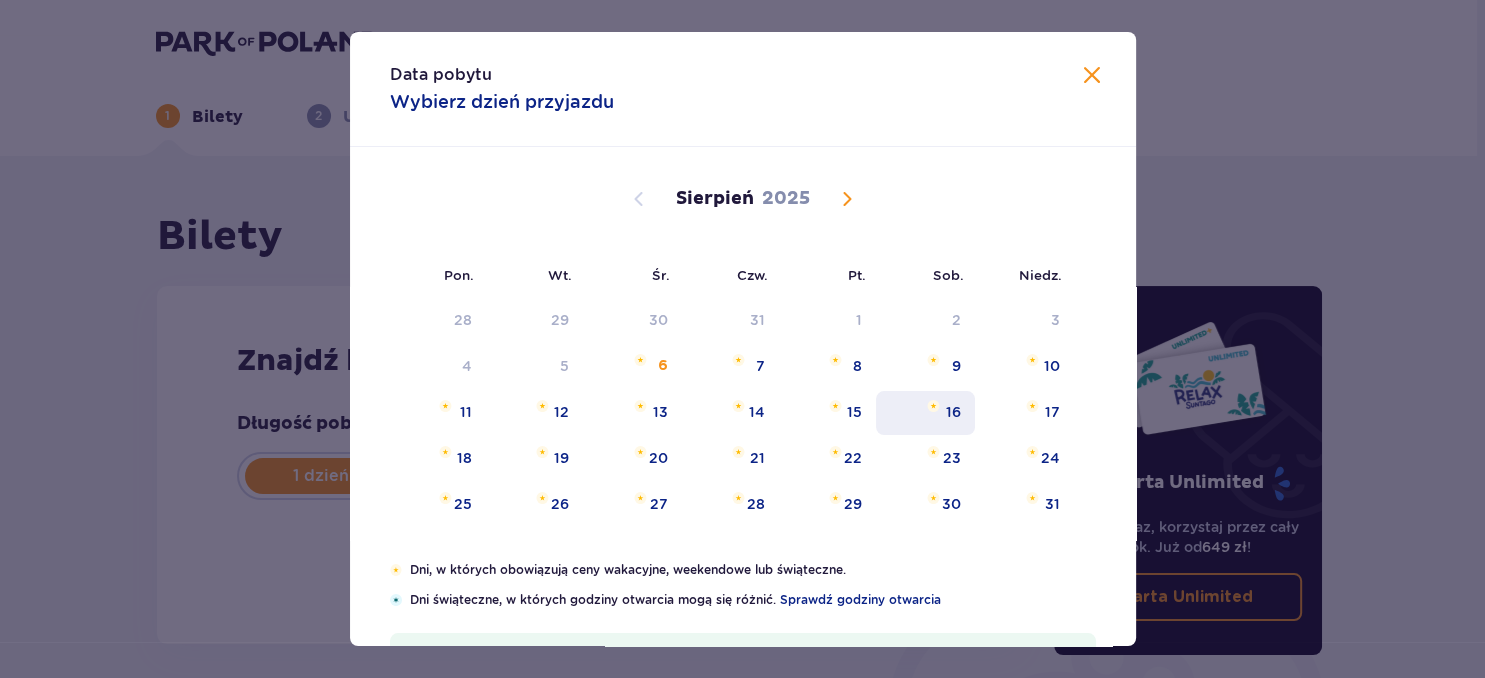 click on "16" at bounding box center (953, 412) 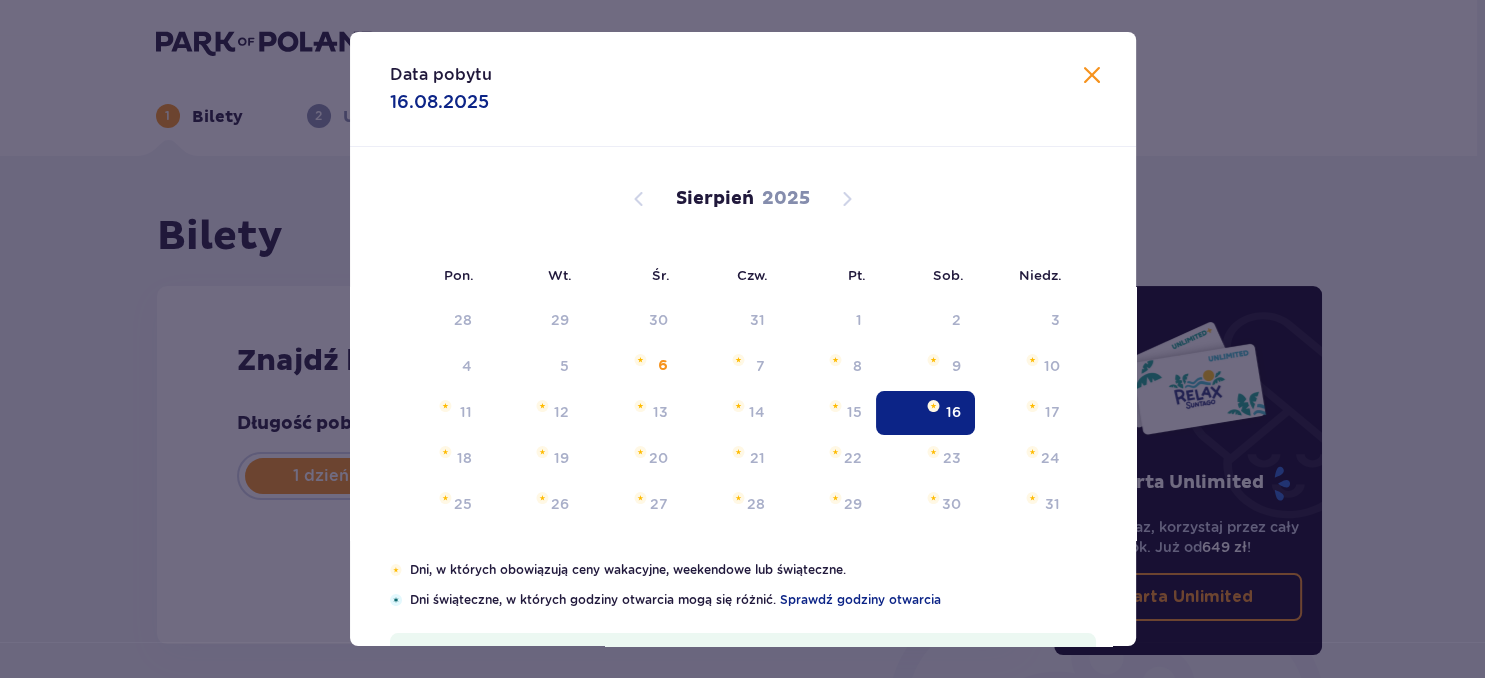 type on "16.08.25" 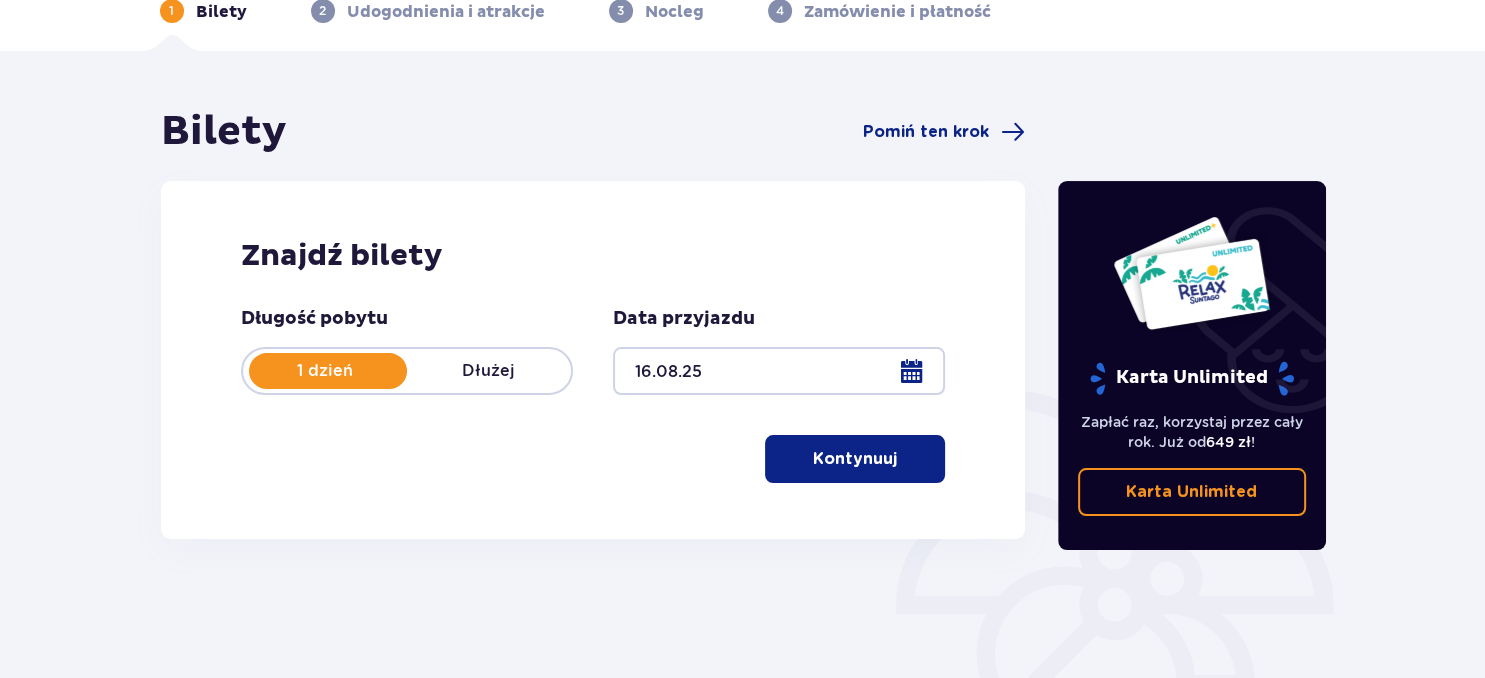 scroll, scrollTop: 211, scrollLeft: 0, axis: vertical 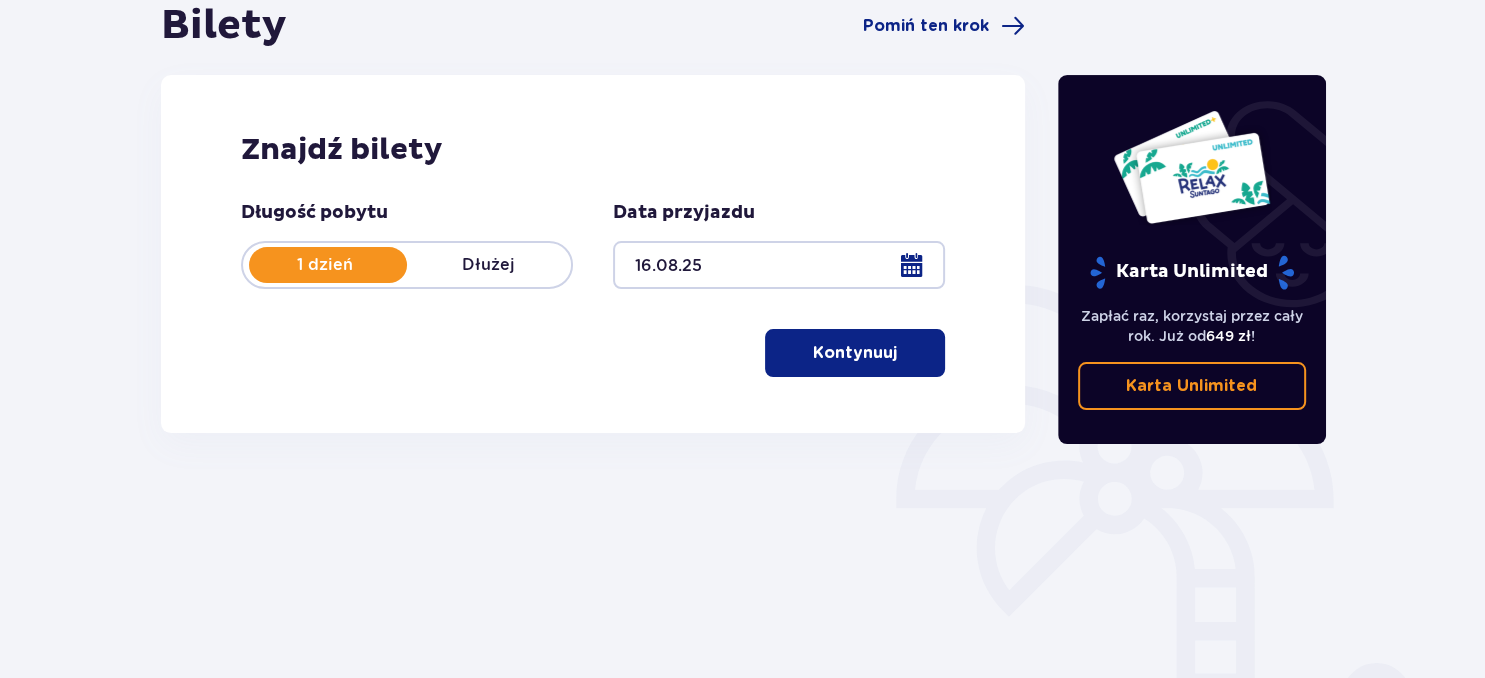 click at bounding box center (901, 353) 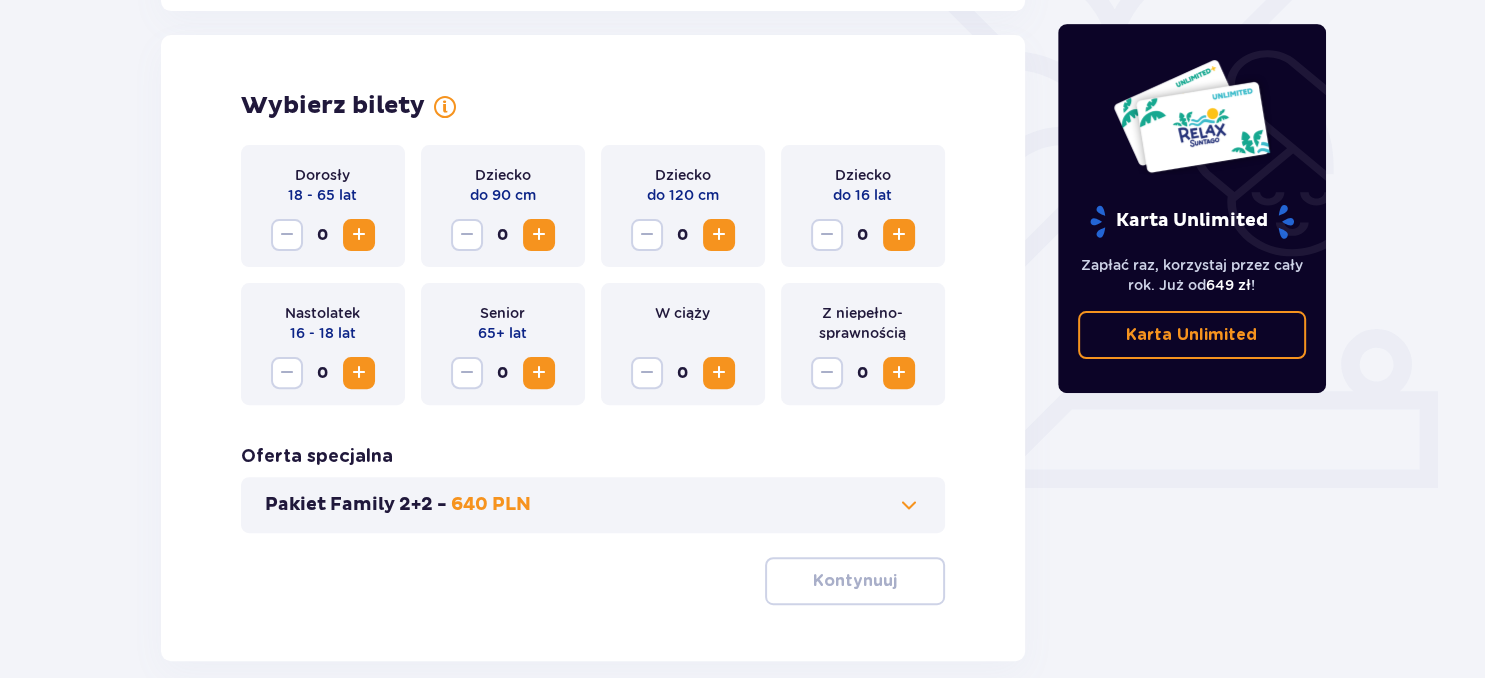 scroll, scrollTop: 556, scrollLeft: 0, axis: vertical 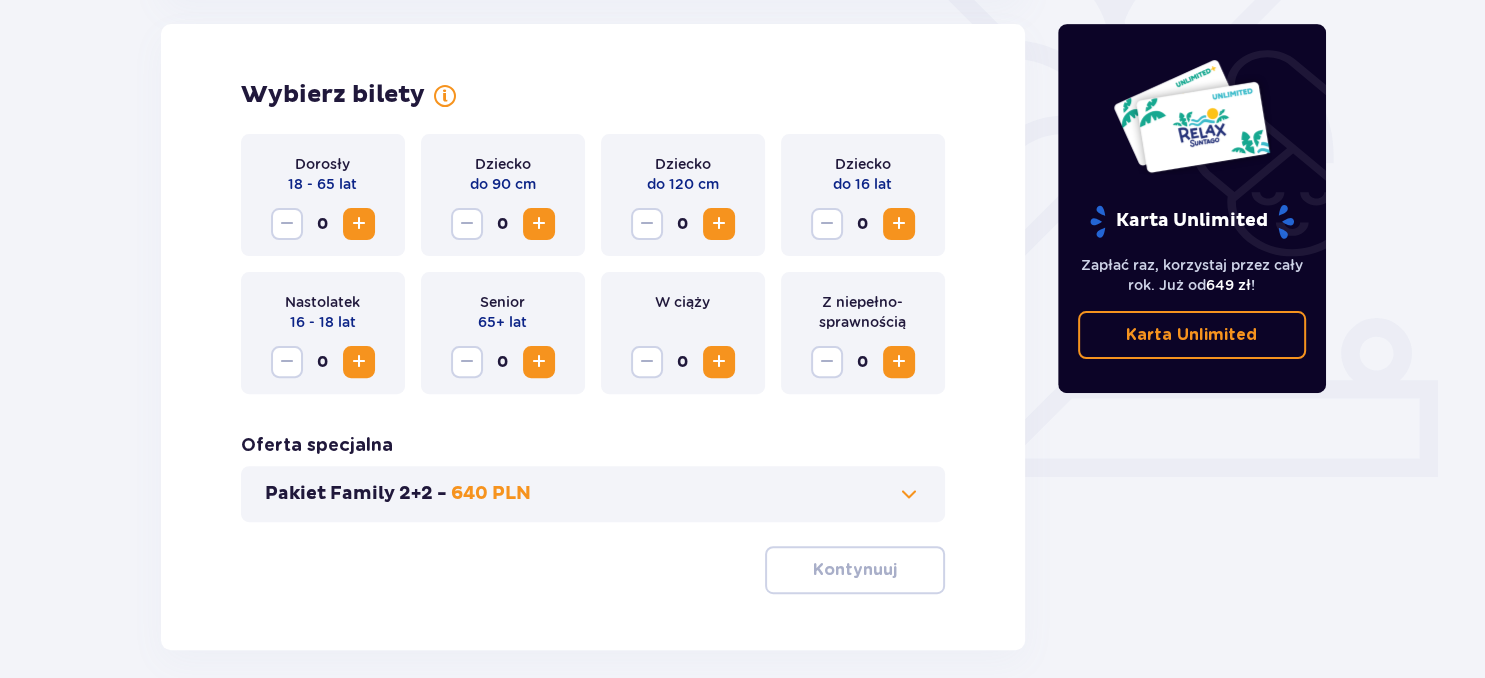 click on "640 PLN" at bounding box center [491, 494] 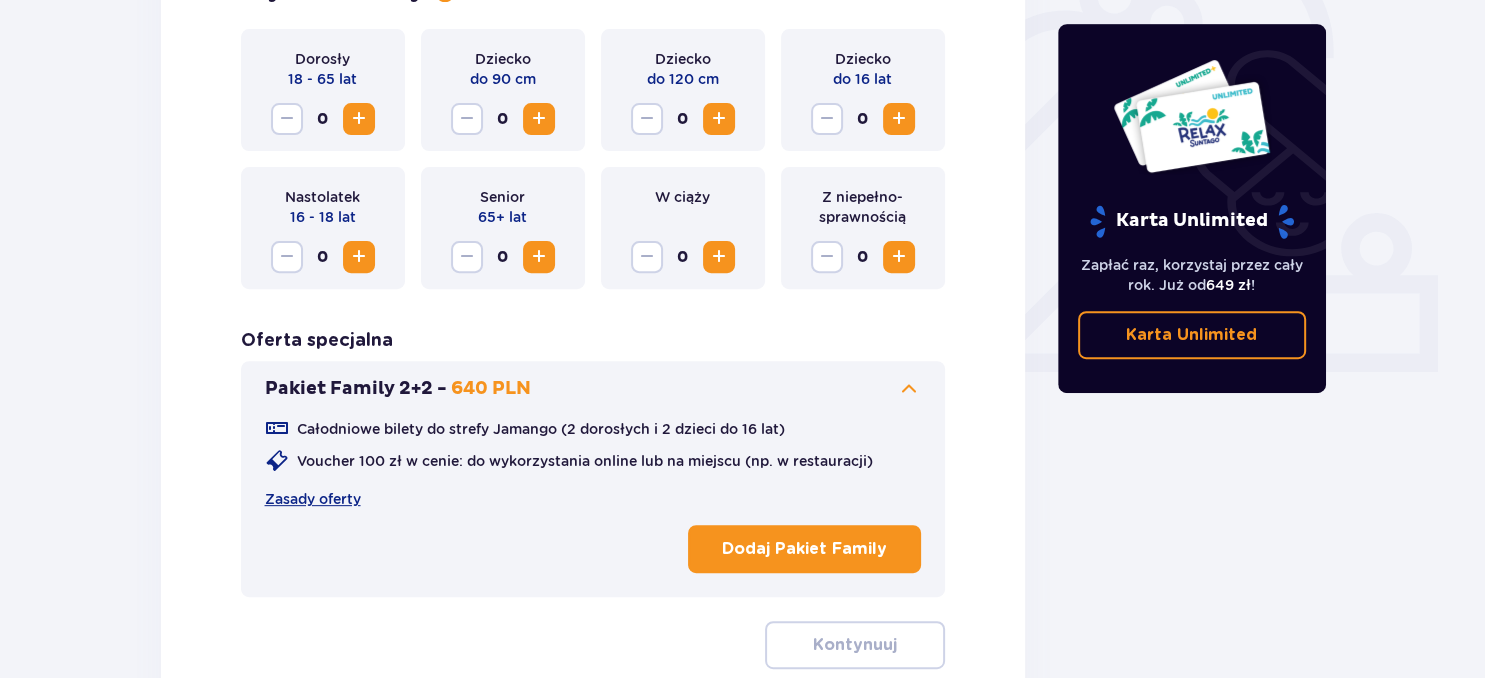 scroll, scrollTop: 767, scrollLeft: 0, axis: vertical 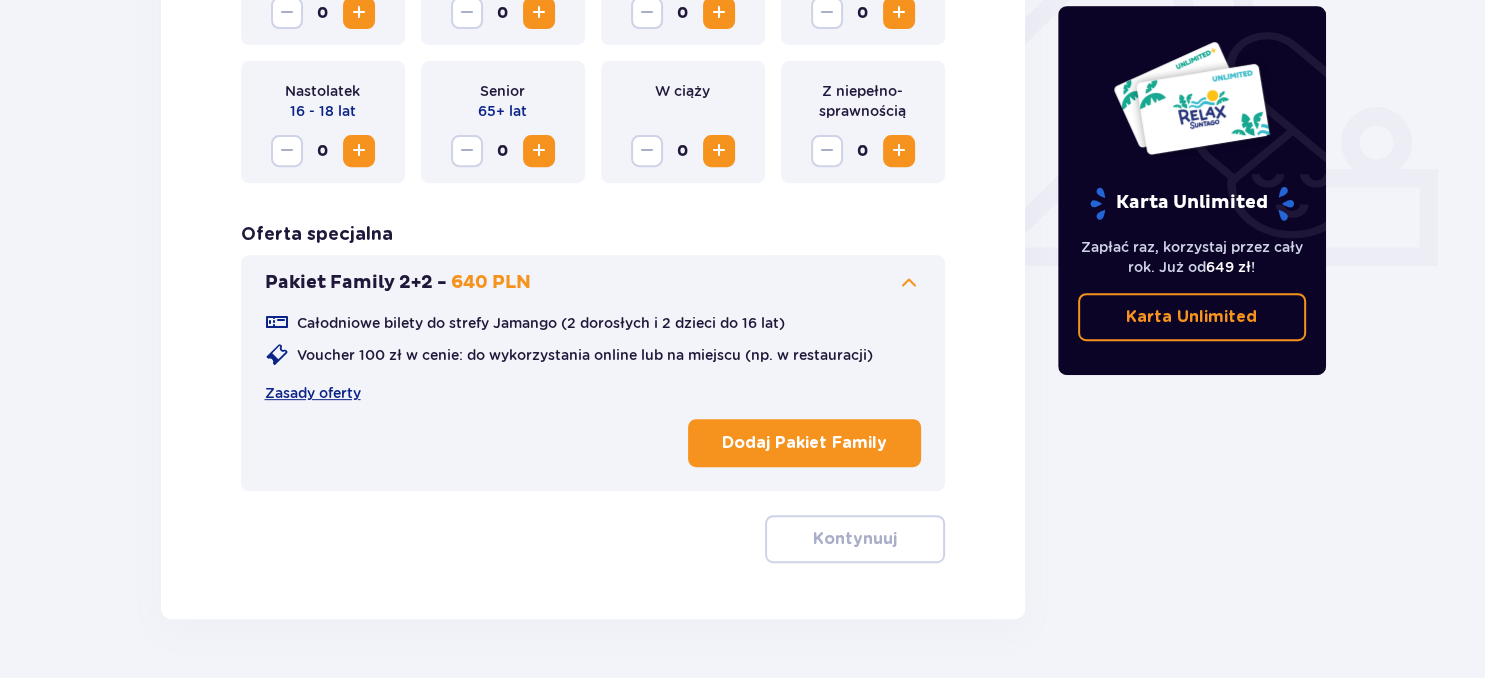 click on "Dodaj Pakiet Family" at bounding box center [804, 443] 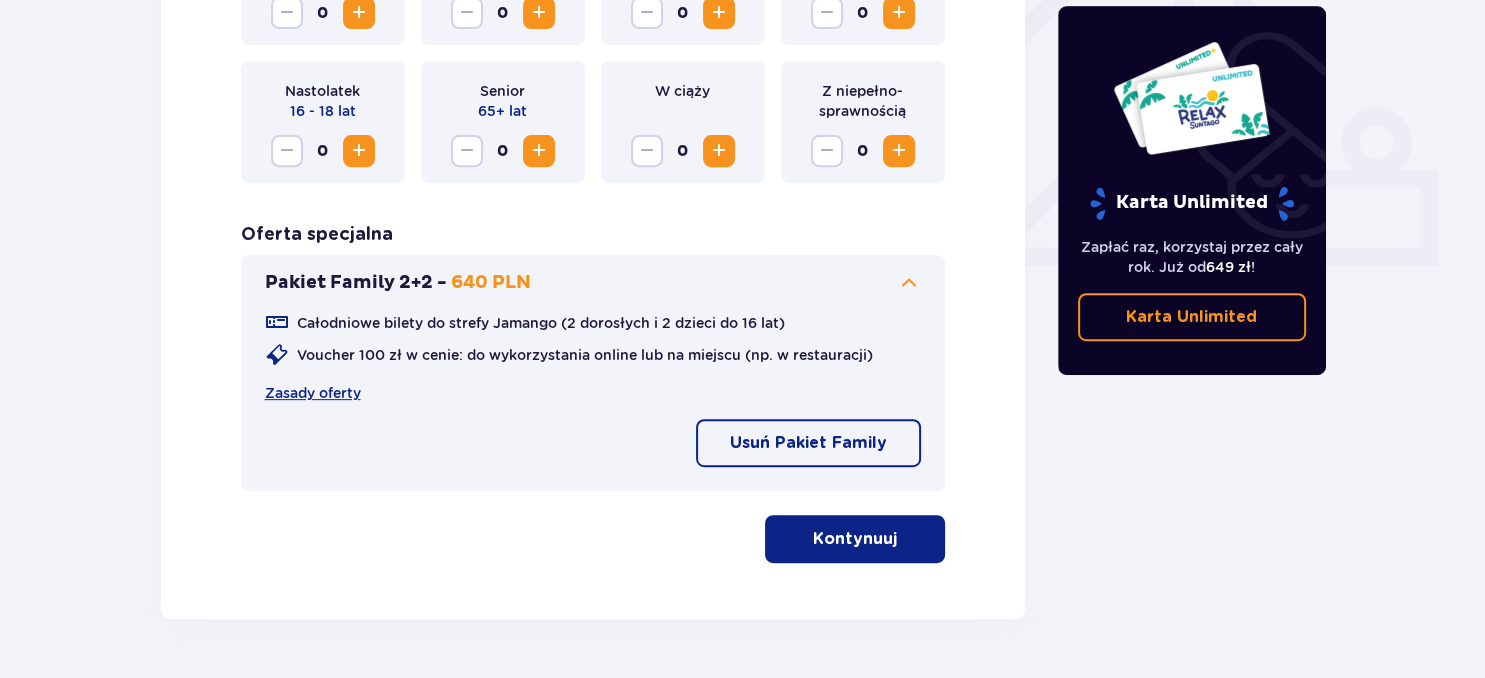 click on "Kontynuuj" at bounding box center (855, 539) 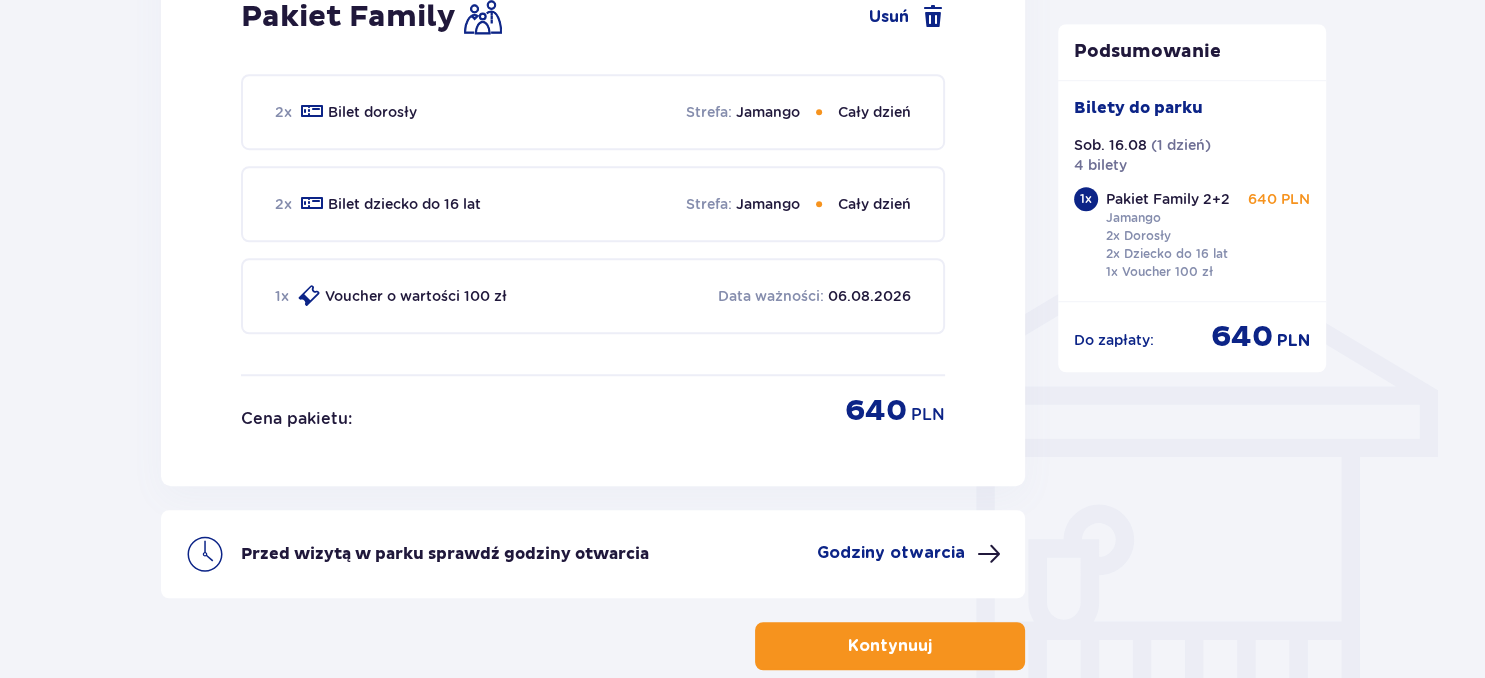 scroll, scrollTop: 1501, scrollLeft: 0, axis: vertical 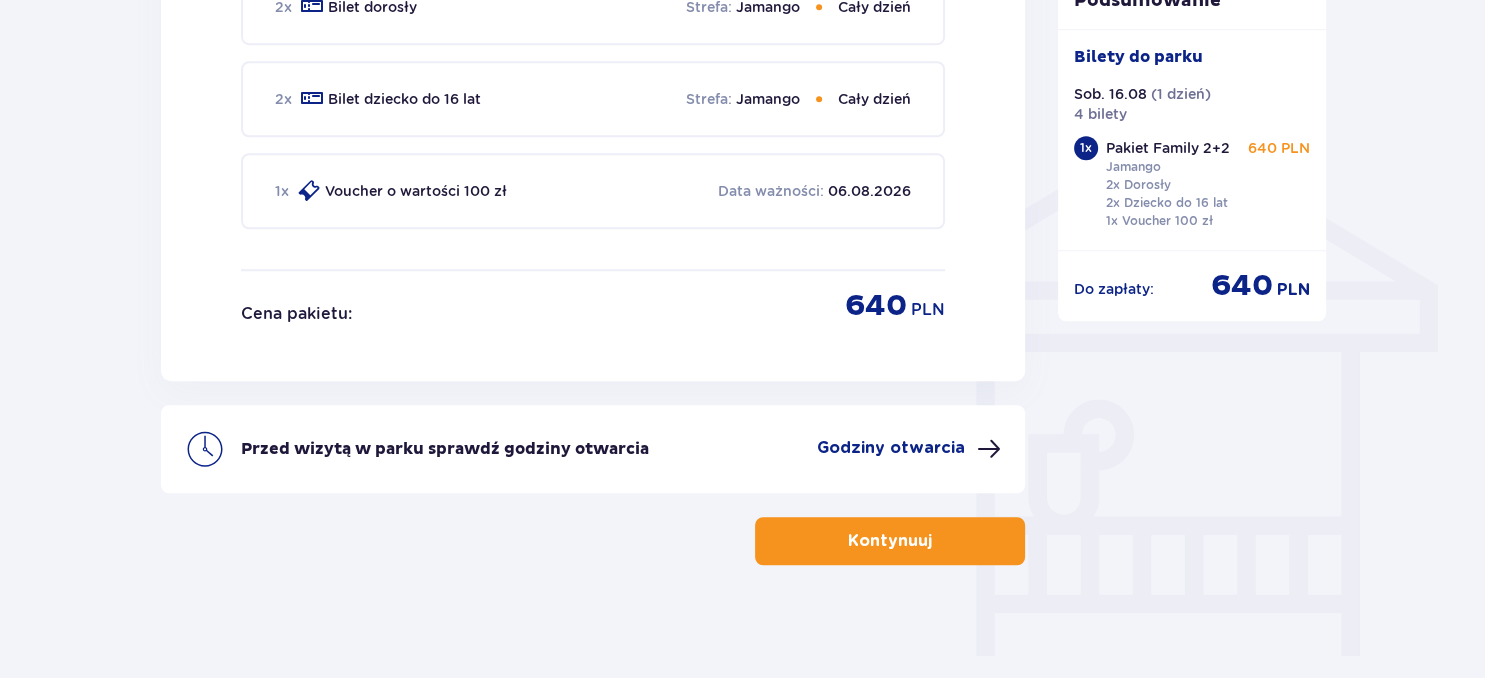 click on "Kontynuuj" at bounding box center [890, 541] 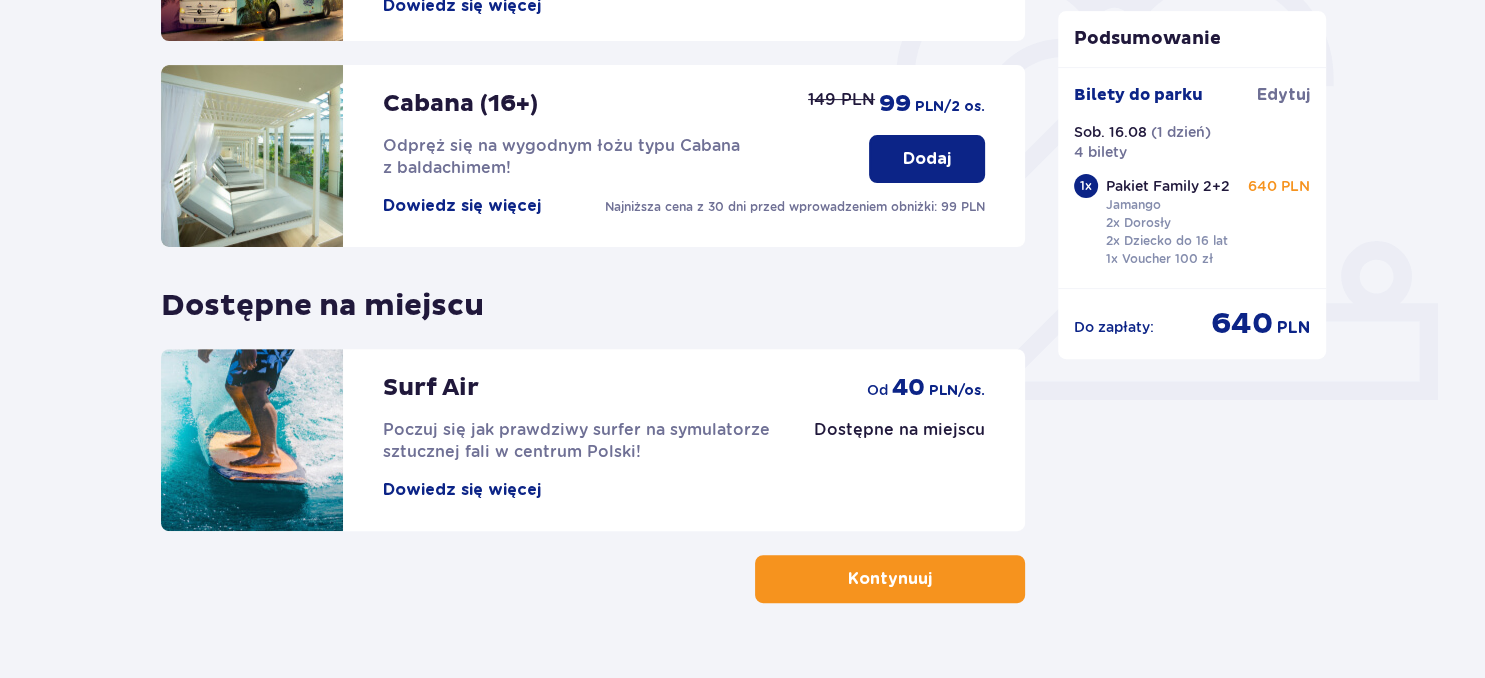 scroll, scrollTop: 678, scrollLeft: 0, axis: vertical 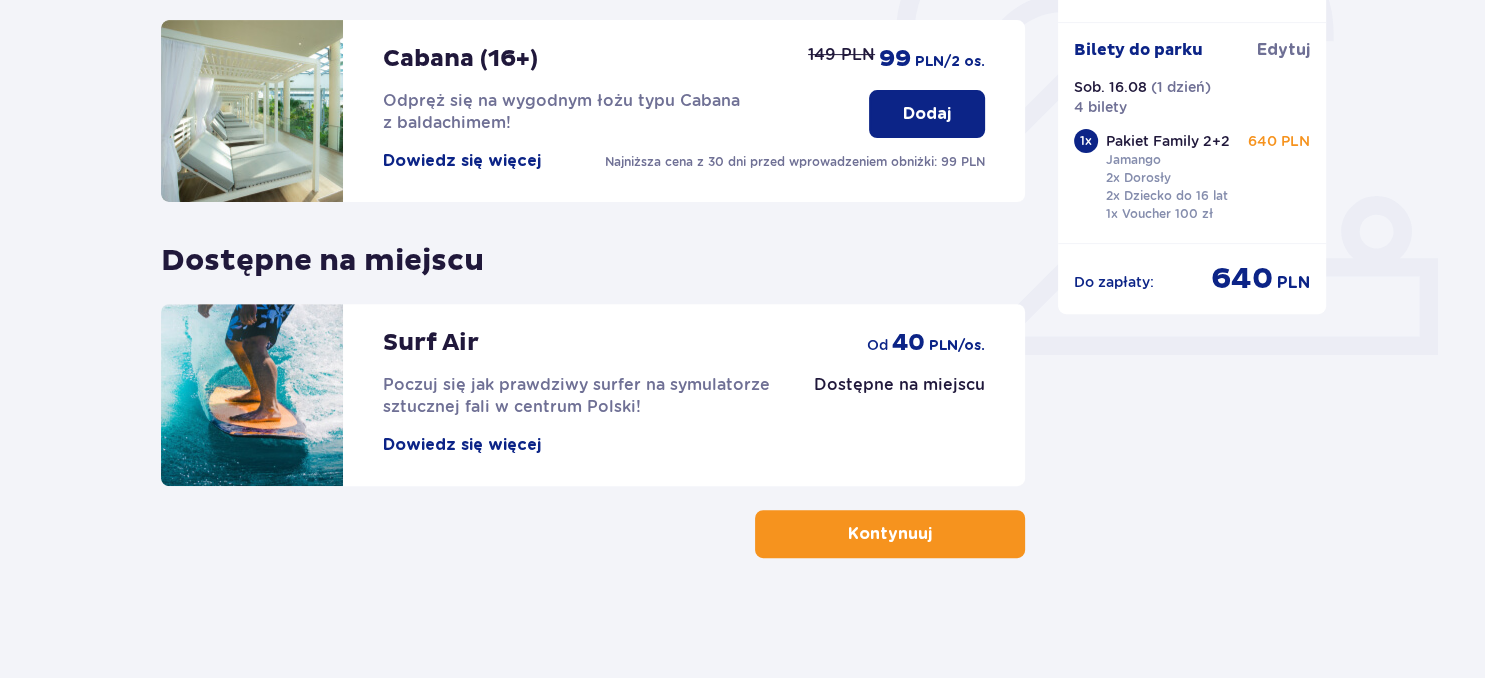 click at bounding box center [936, 534] 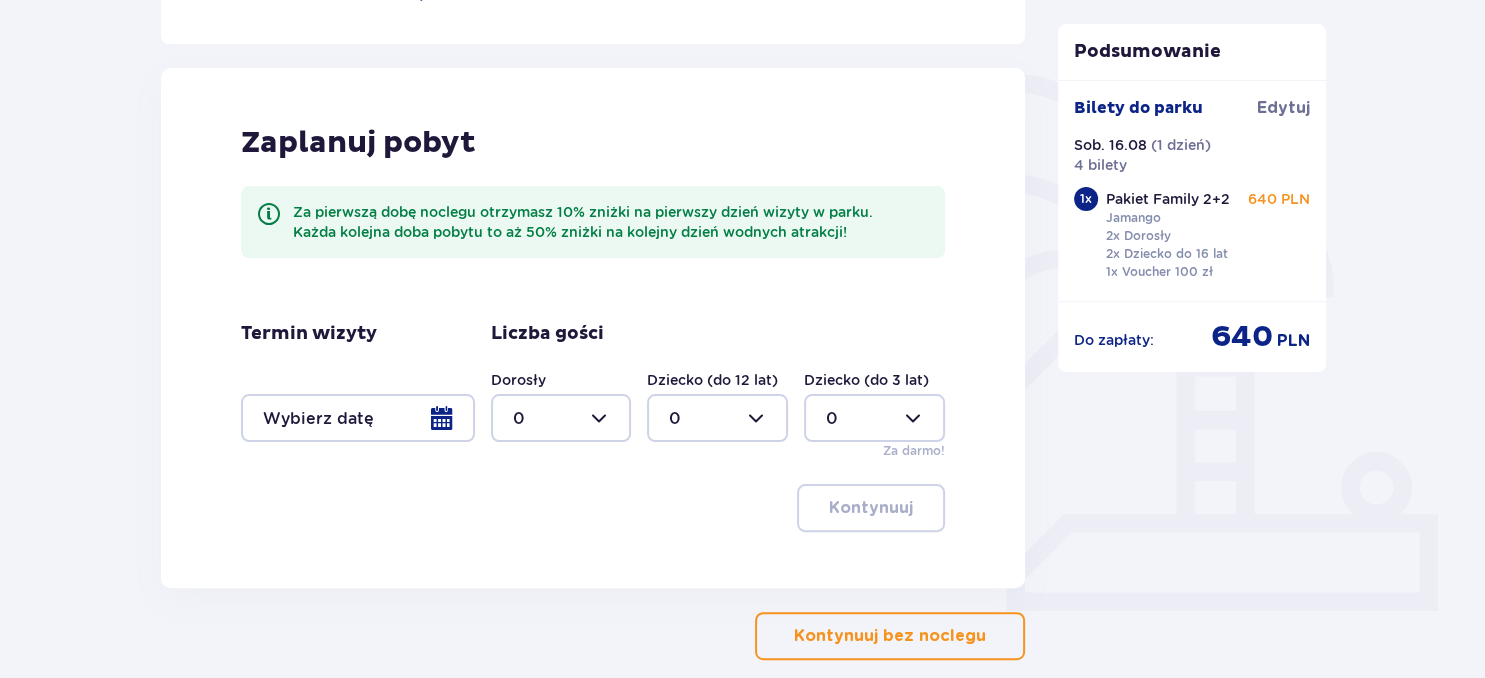scroll, scrollTop: 524, scrollLeft: 0, axis: vertical 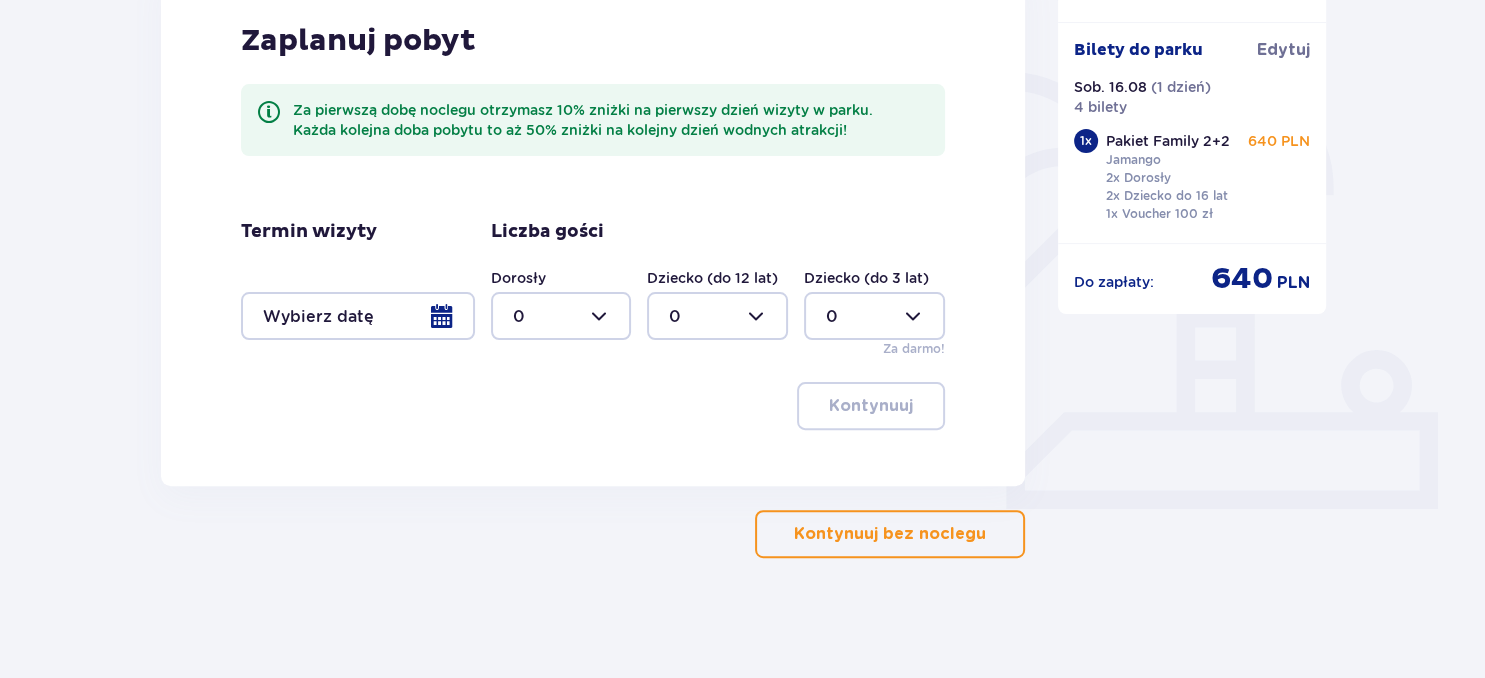 click on "Kontynuuj bez noclegu" at bounding box center [890, 534] 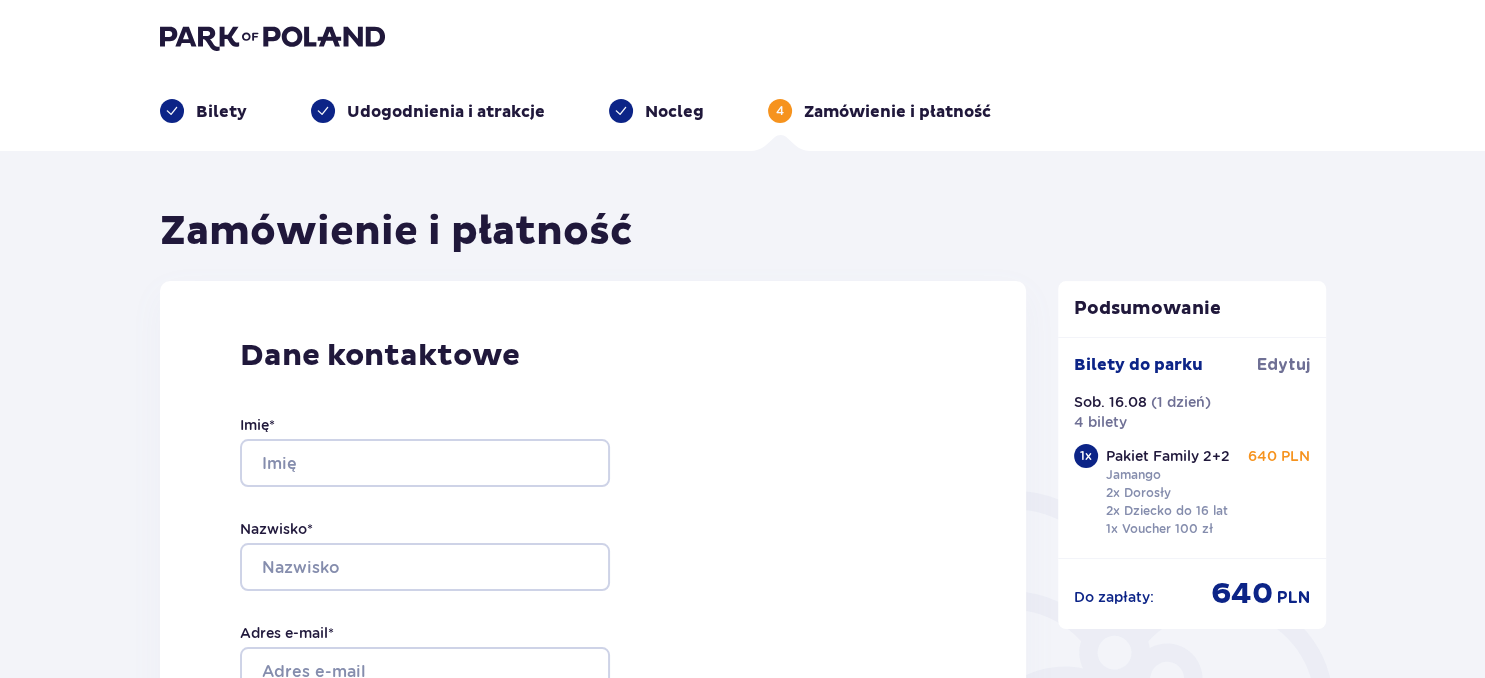 scroll, scrollTop: 0, scrollLeft: 0, axis: both 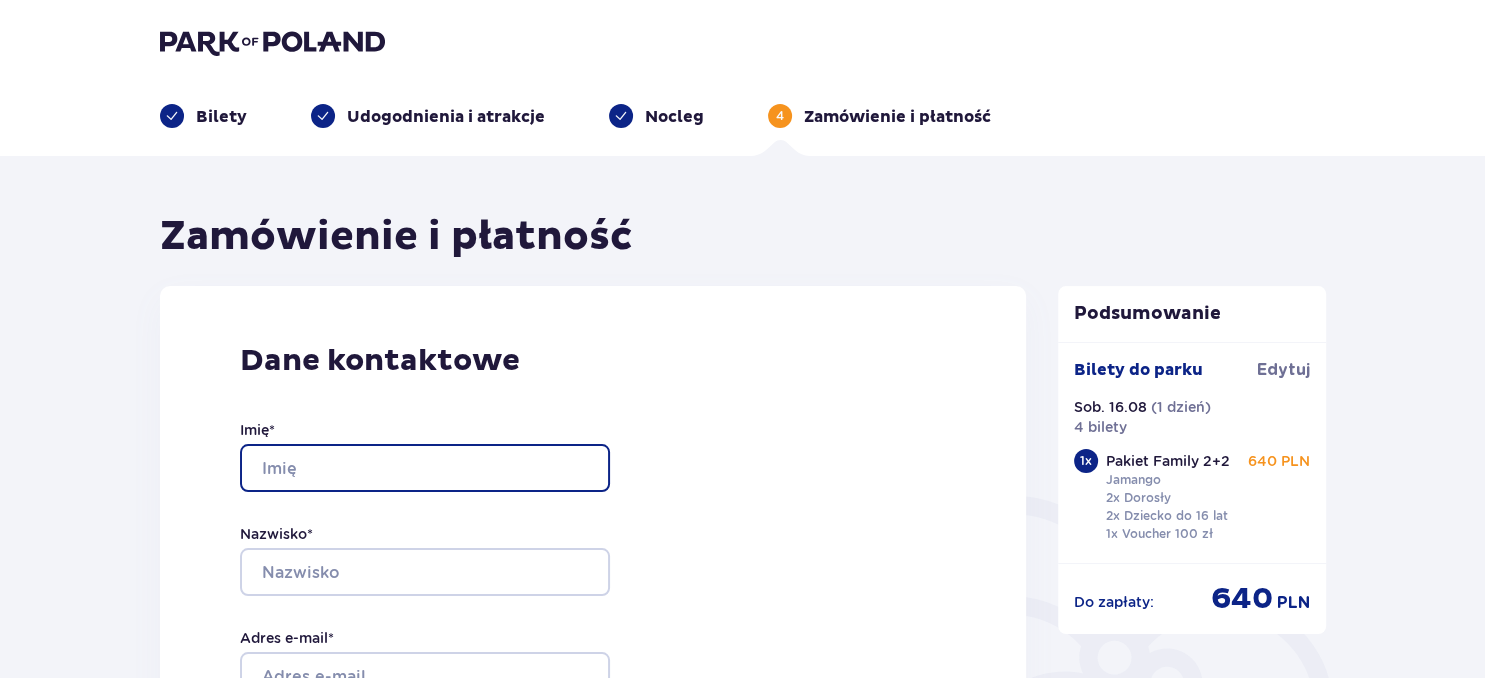 click on "Imię *" at bounding box center (425, 468) 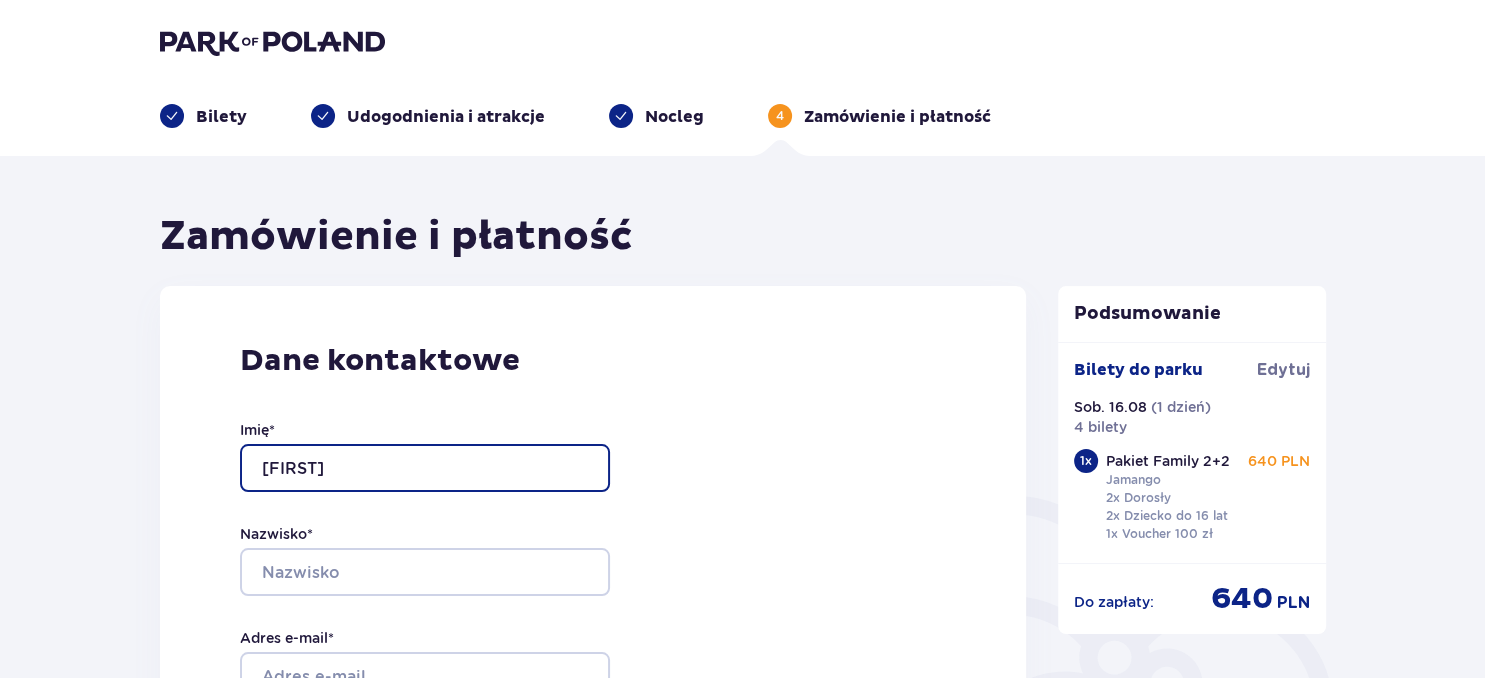 type on "Agnieszka" 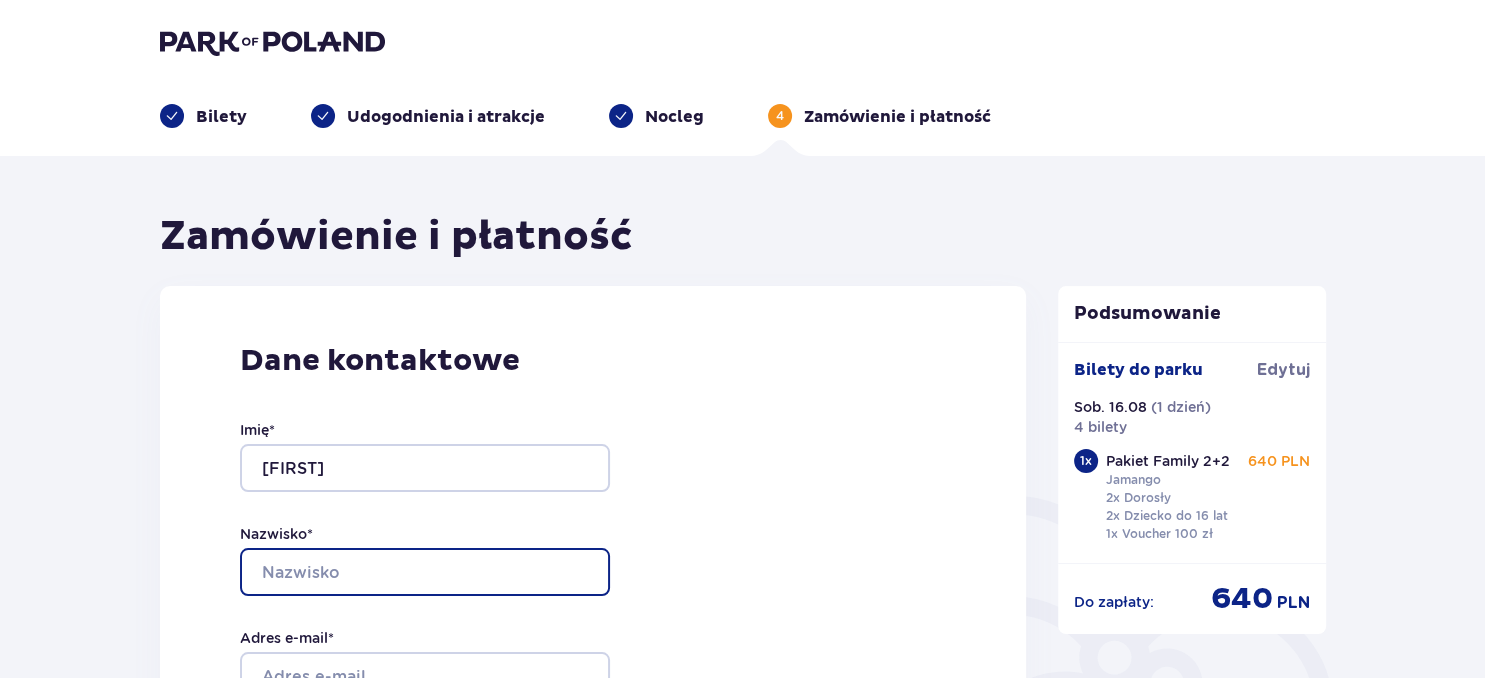 click on "Nazwisko *" at bounding box center [425, 572] 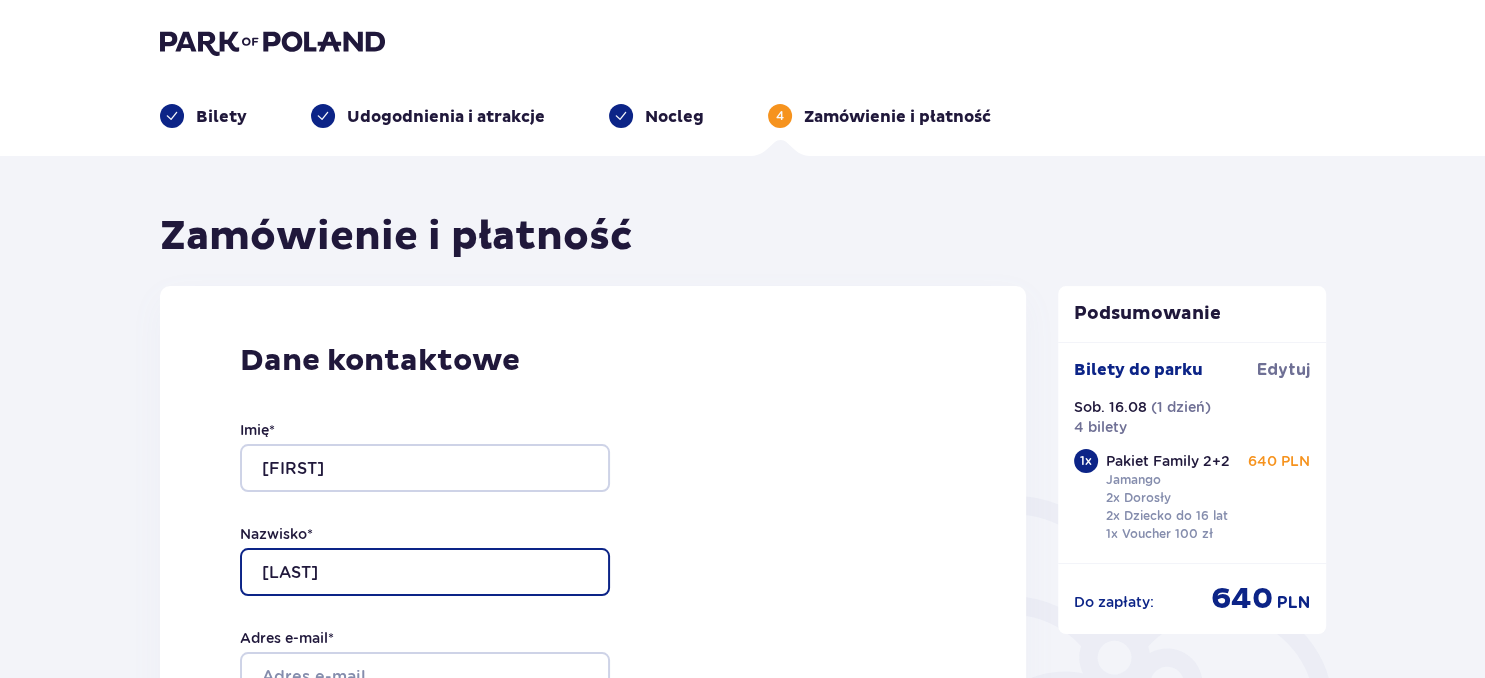 scroll, scrollTop: 105, scrollLeft: 0, axis: vertical 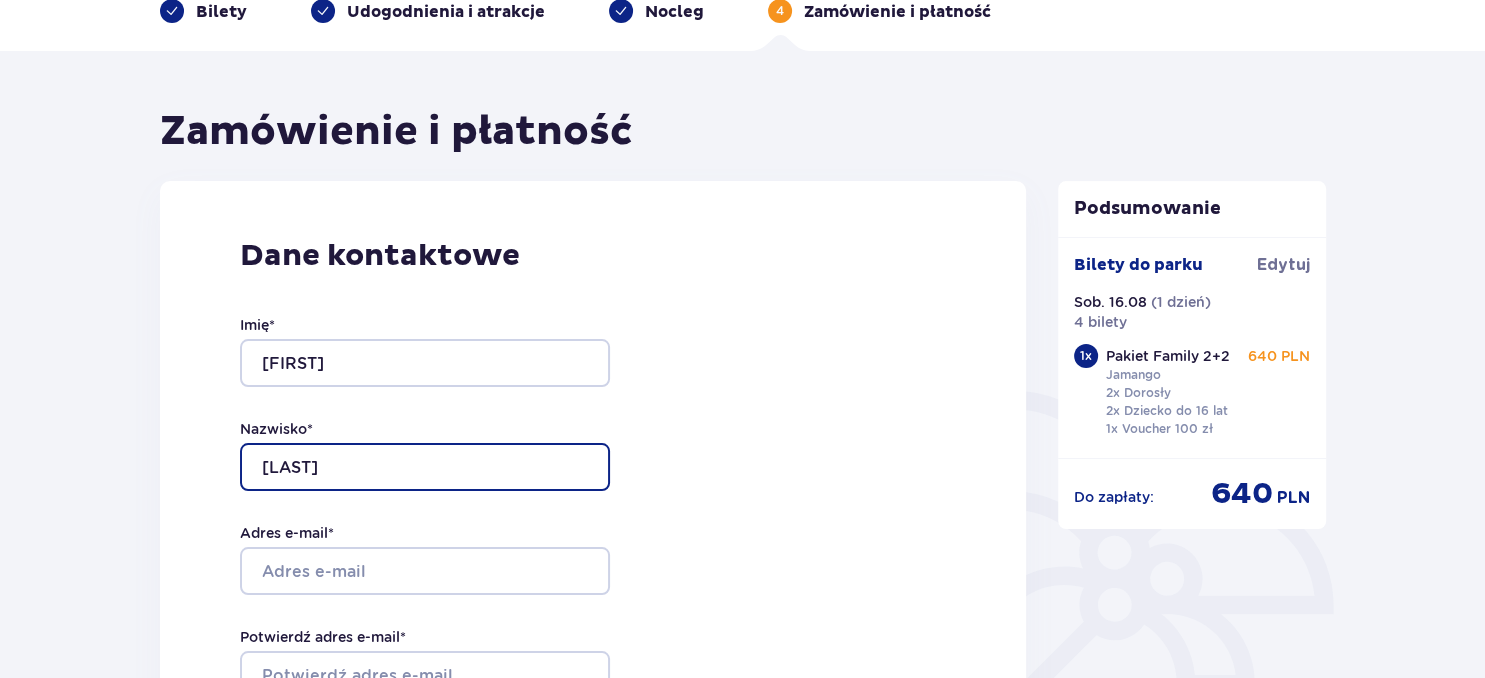 type on "Konig" 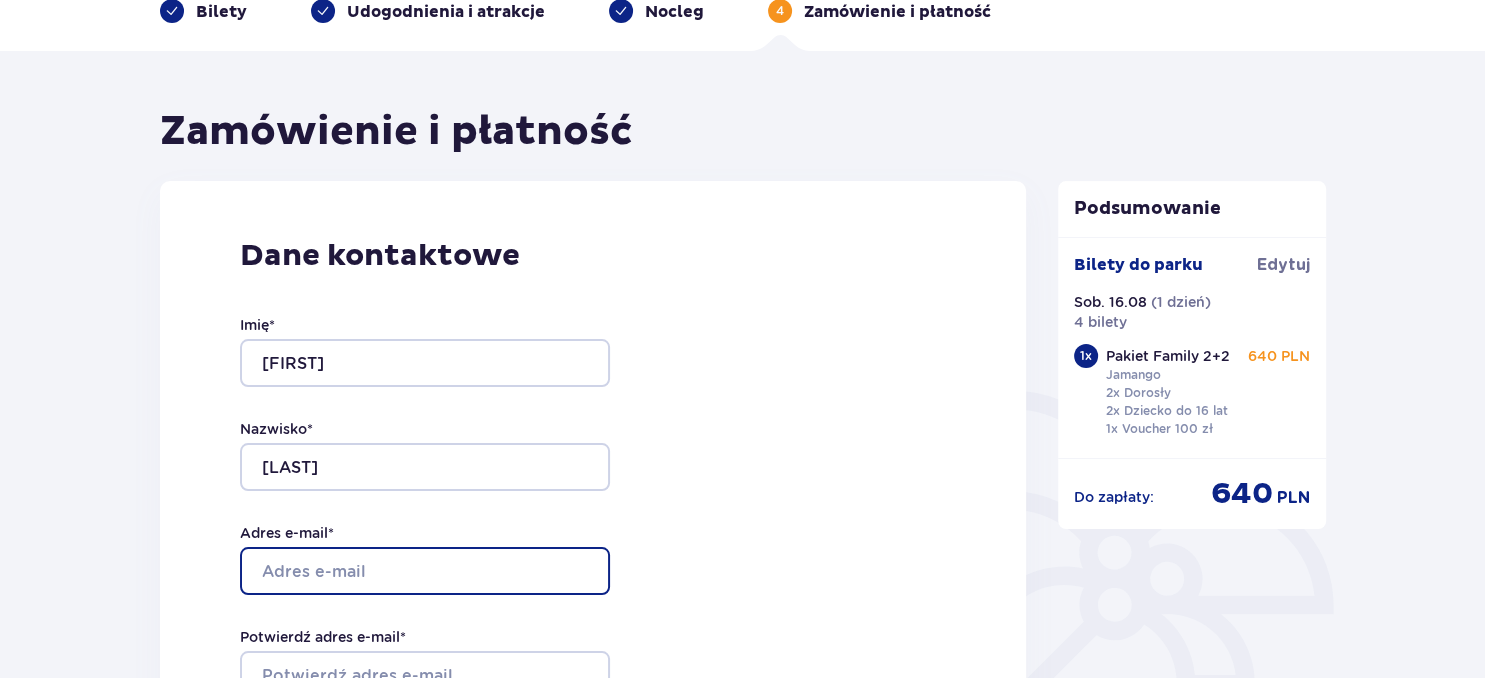 click on "Adres e-mail *" at bounding box center [425, 571] 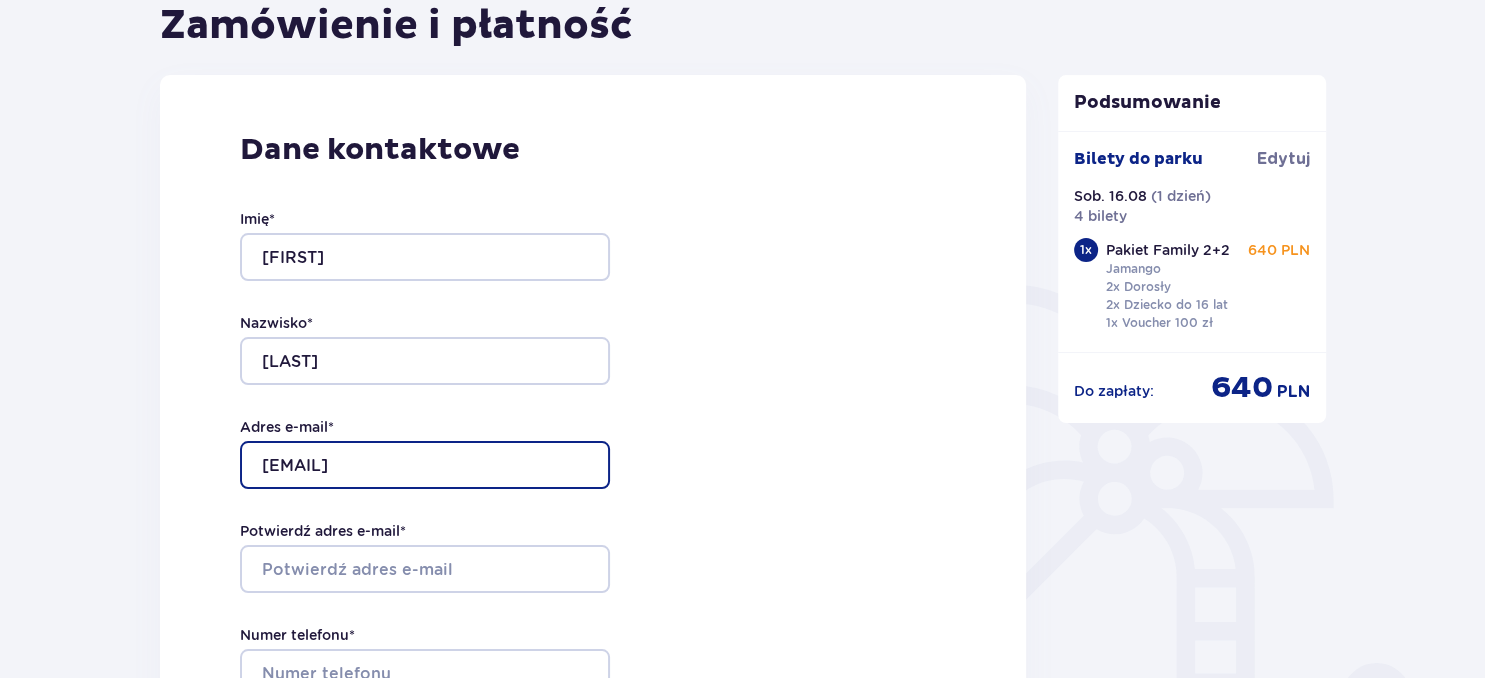 scroll, scrollTop: 316, scrollLeft: 0, axis: vertical 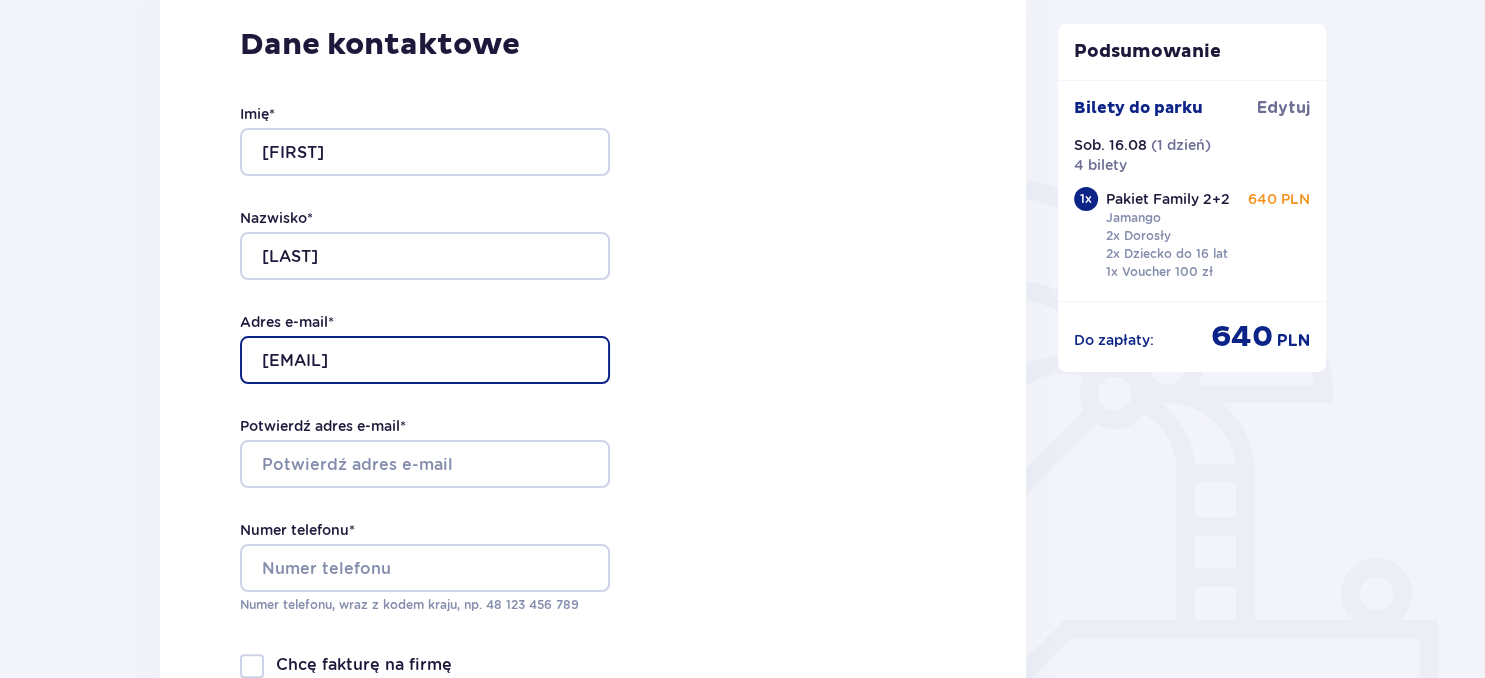 drag, startPoint x: 523, startPoint y: 350, endPoint x: 222, endPoint y: 350, distance: 301 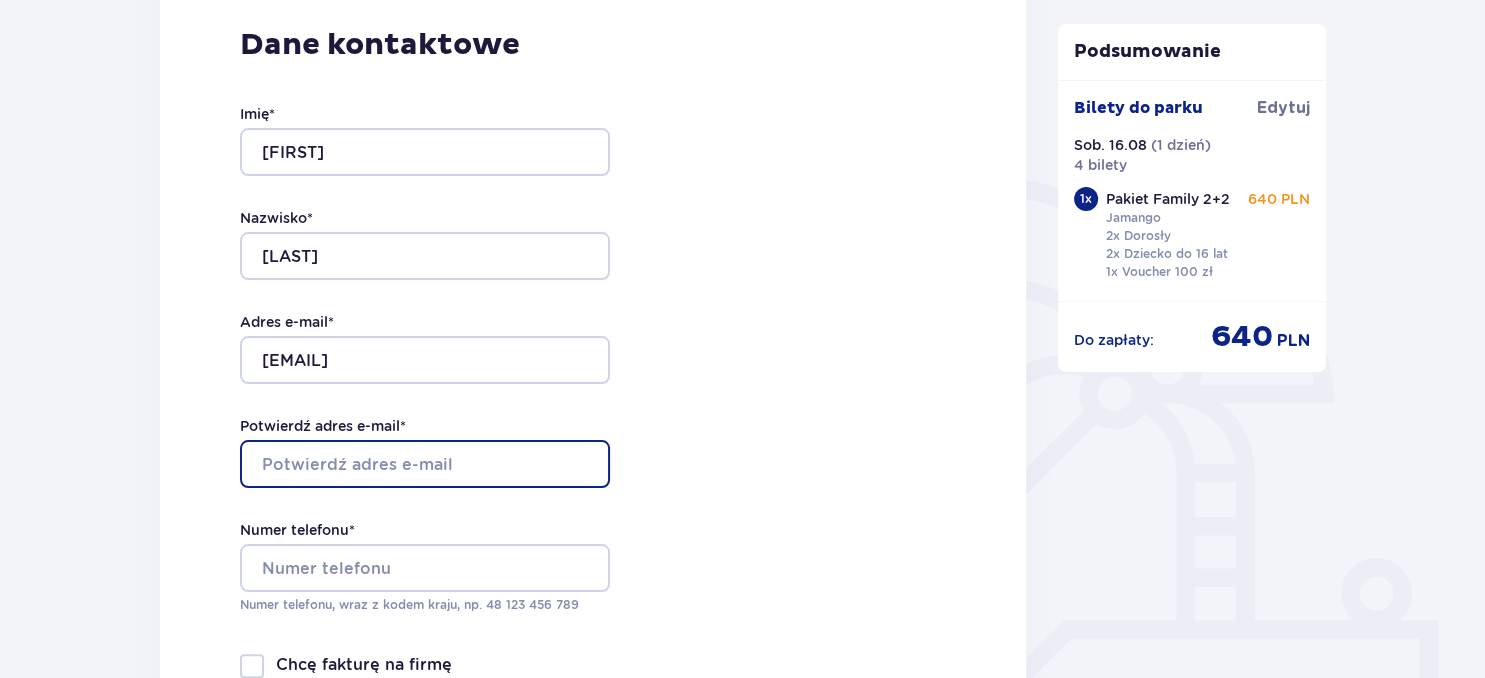 click on "Potwierdź adres e-mail *" at bounding box center [425, 464] 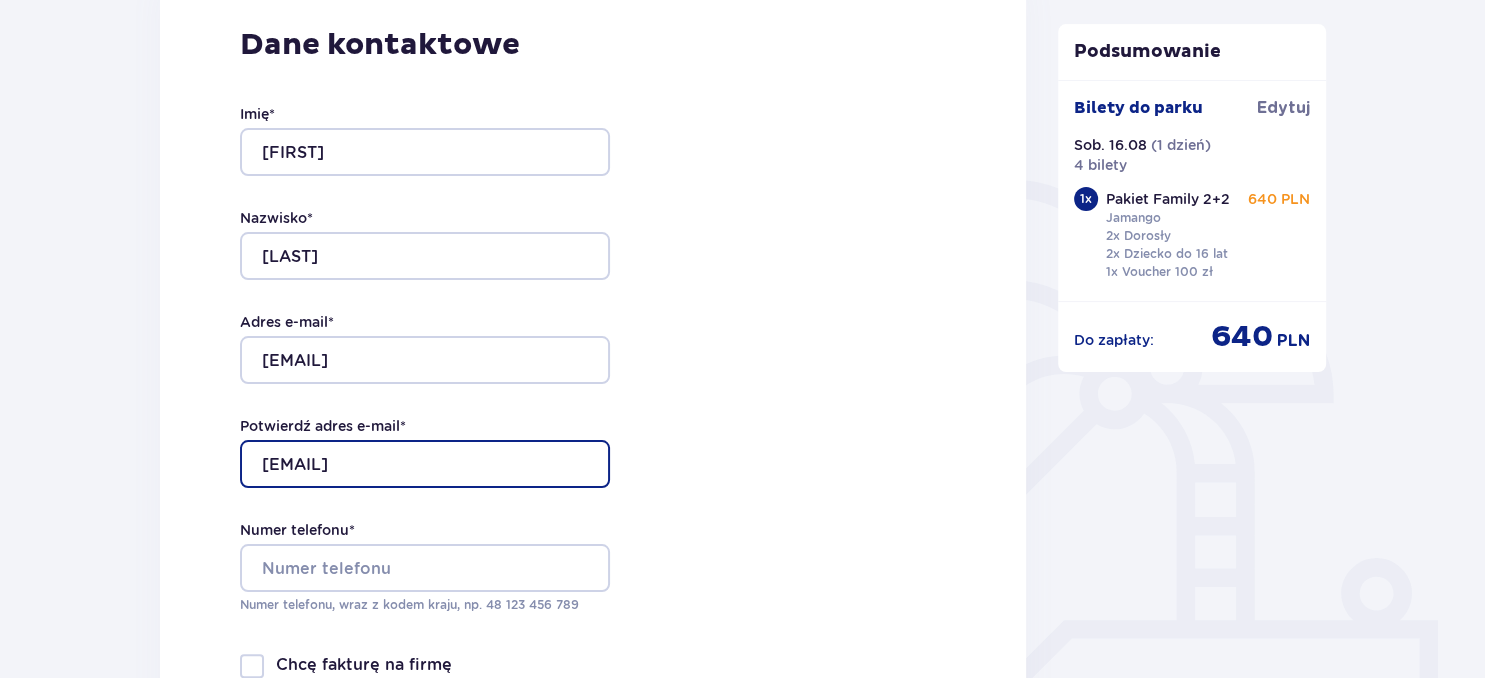 type on "agniecha.konig@gmail.com" 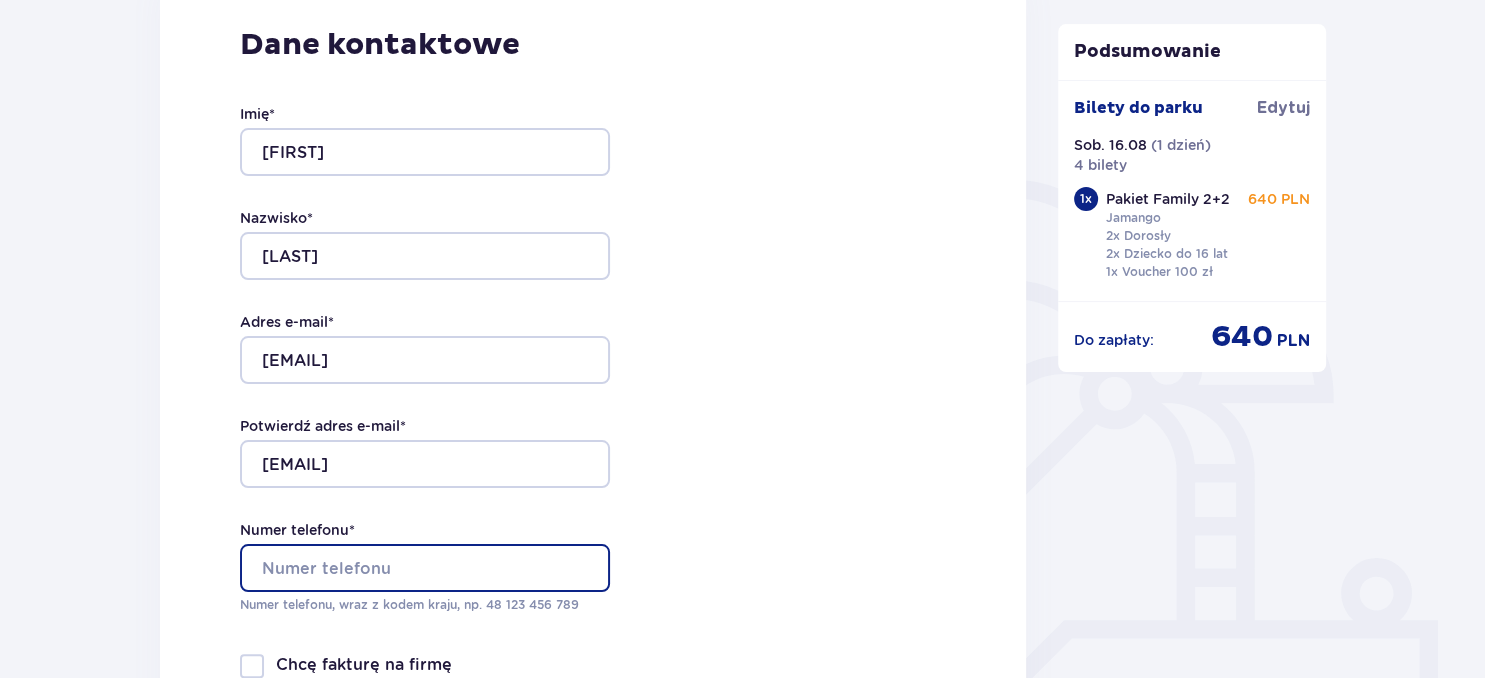 click on "Numer telefonu *" at bounding box center (425, 568) 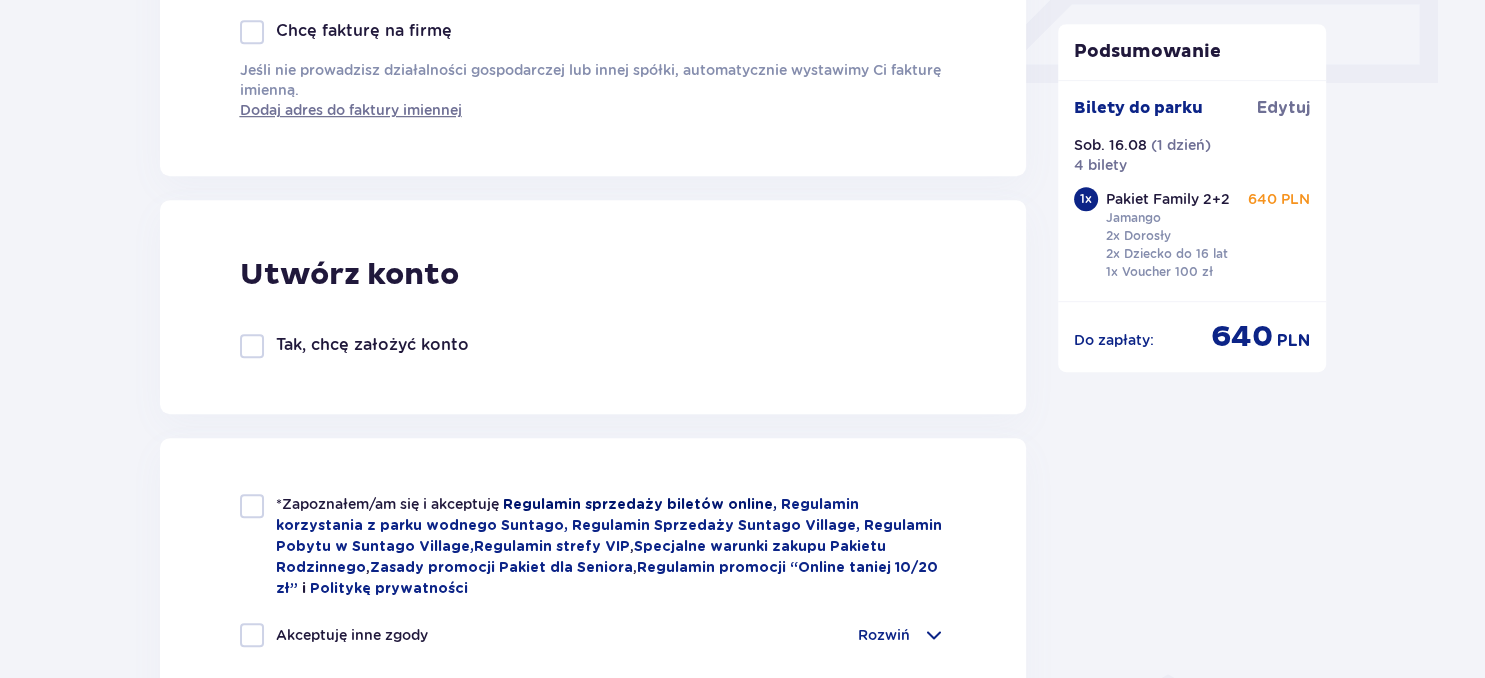 scroll, scrollTop: 1056, scrollLeft: 0, axis: vertical 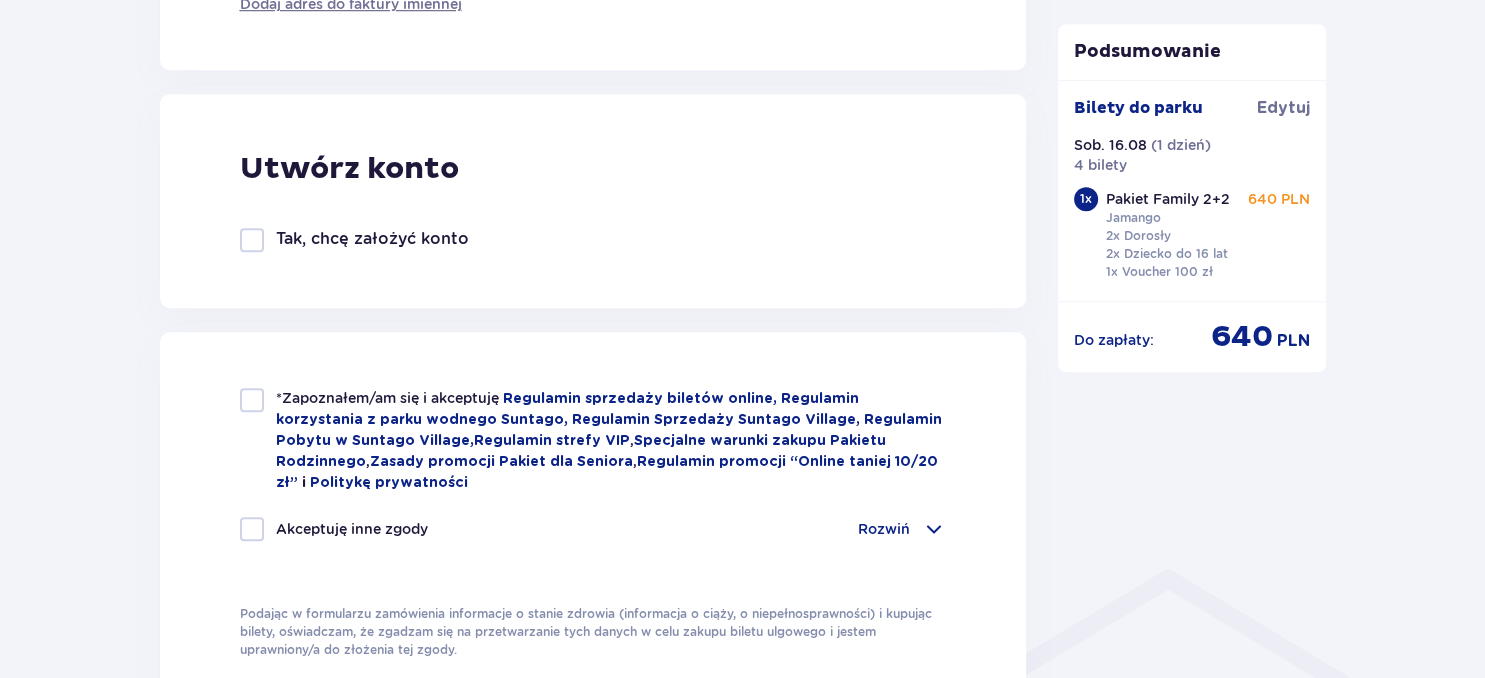 type on "797504357" 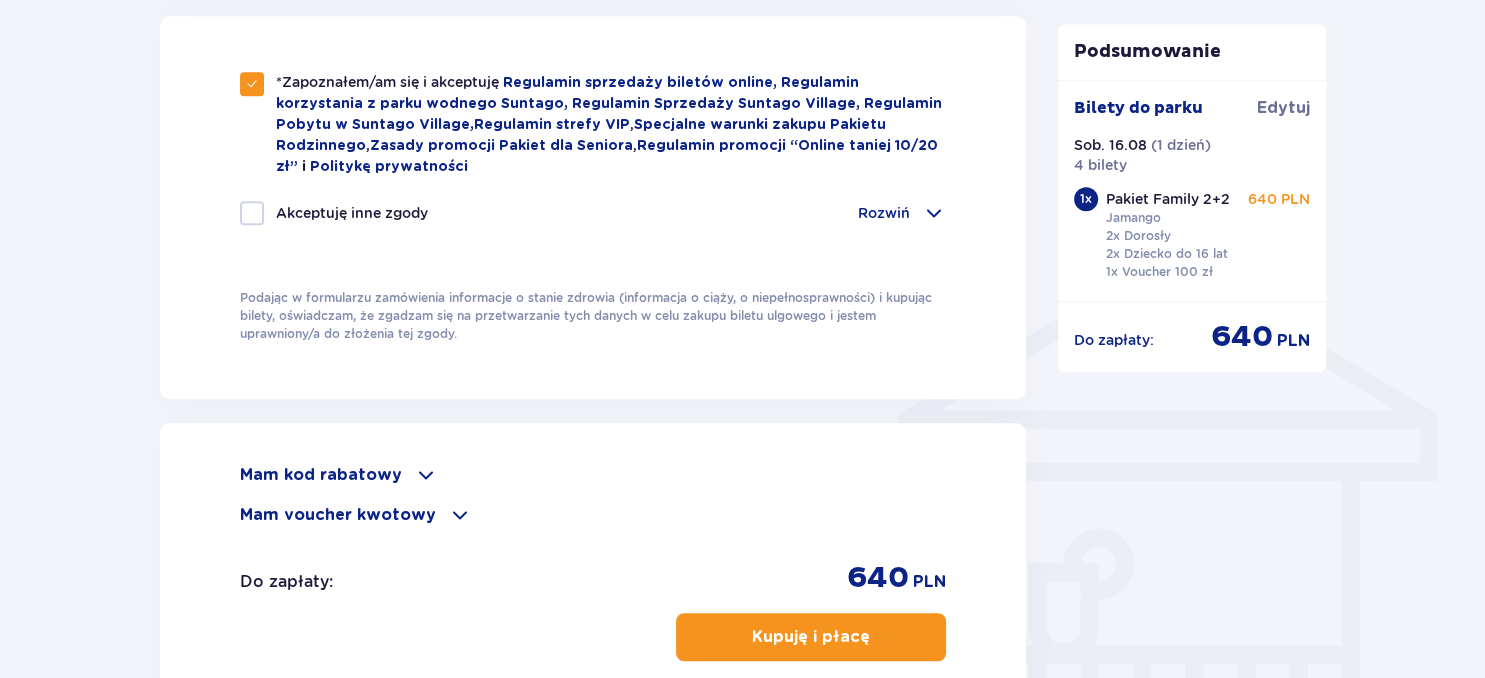 scroll, scrollTop: 1478, scrollLeft: 0, axis: vertical 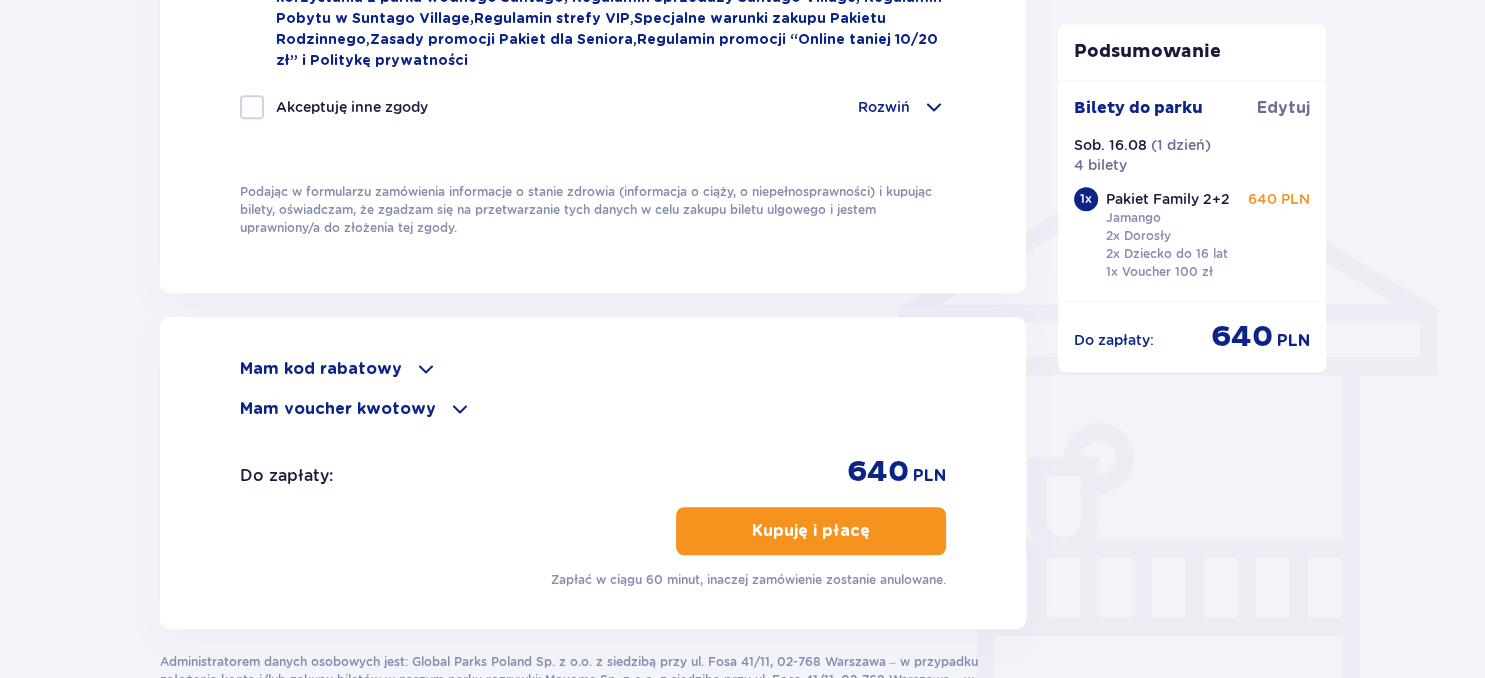 click at bounding box center [874, 531] 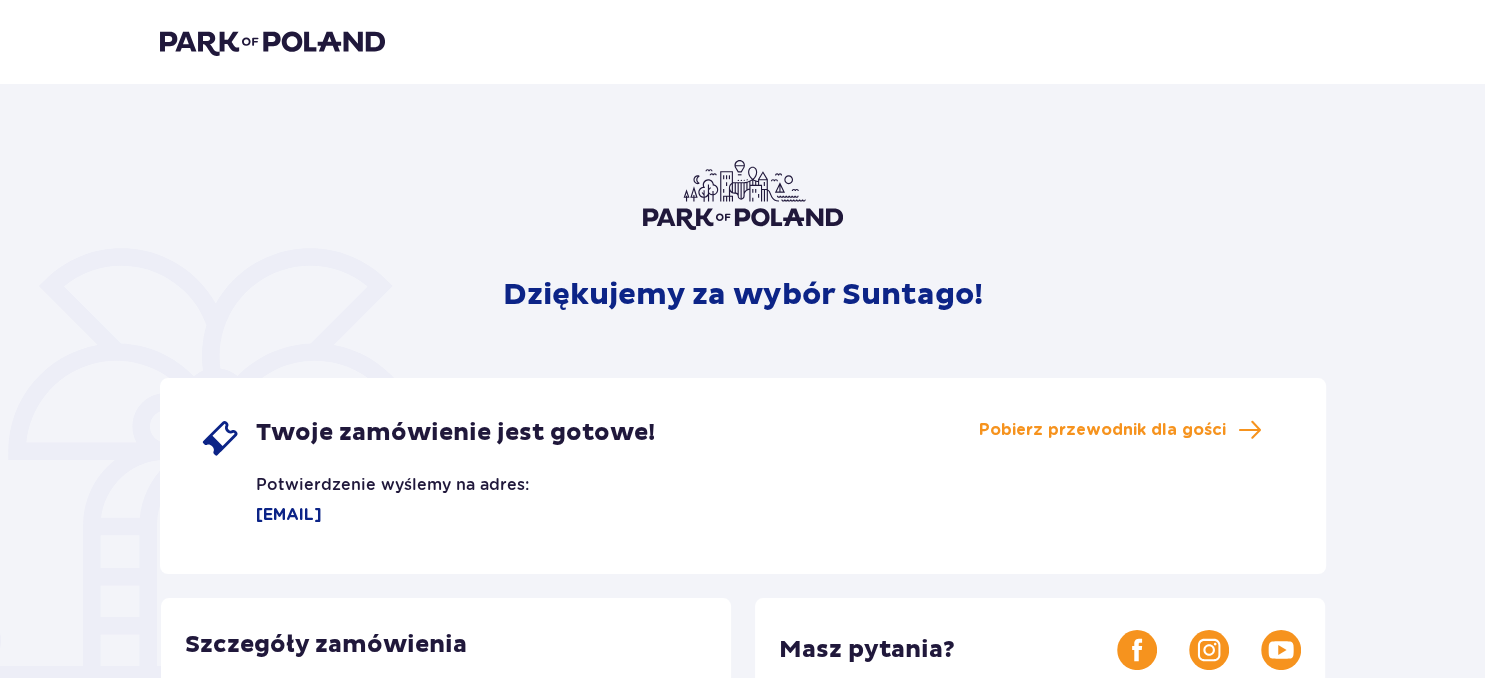 scroll, scrollTop: 105, scrollLeft: 0, axis: vertical 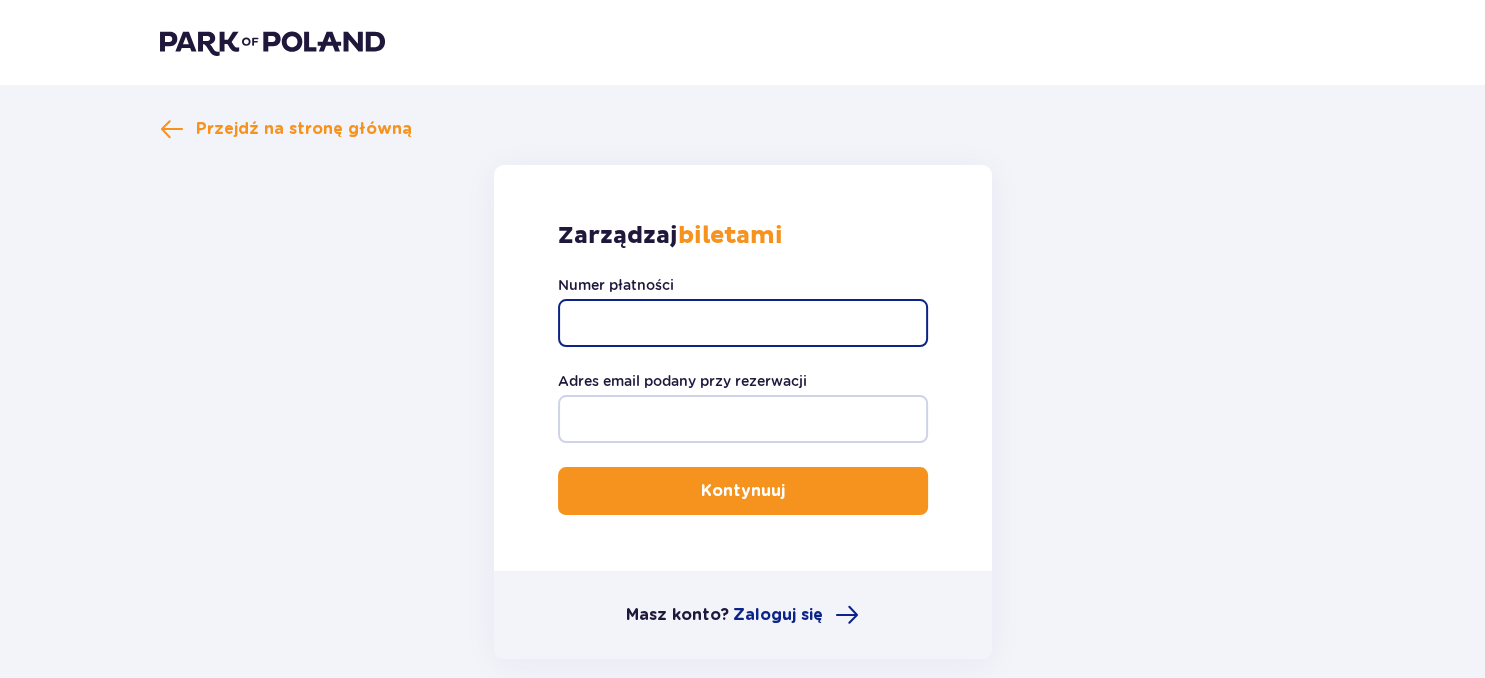 click on "Numer płatności" at bounding box center [743, 323] 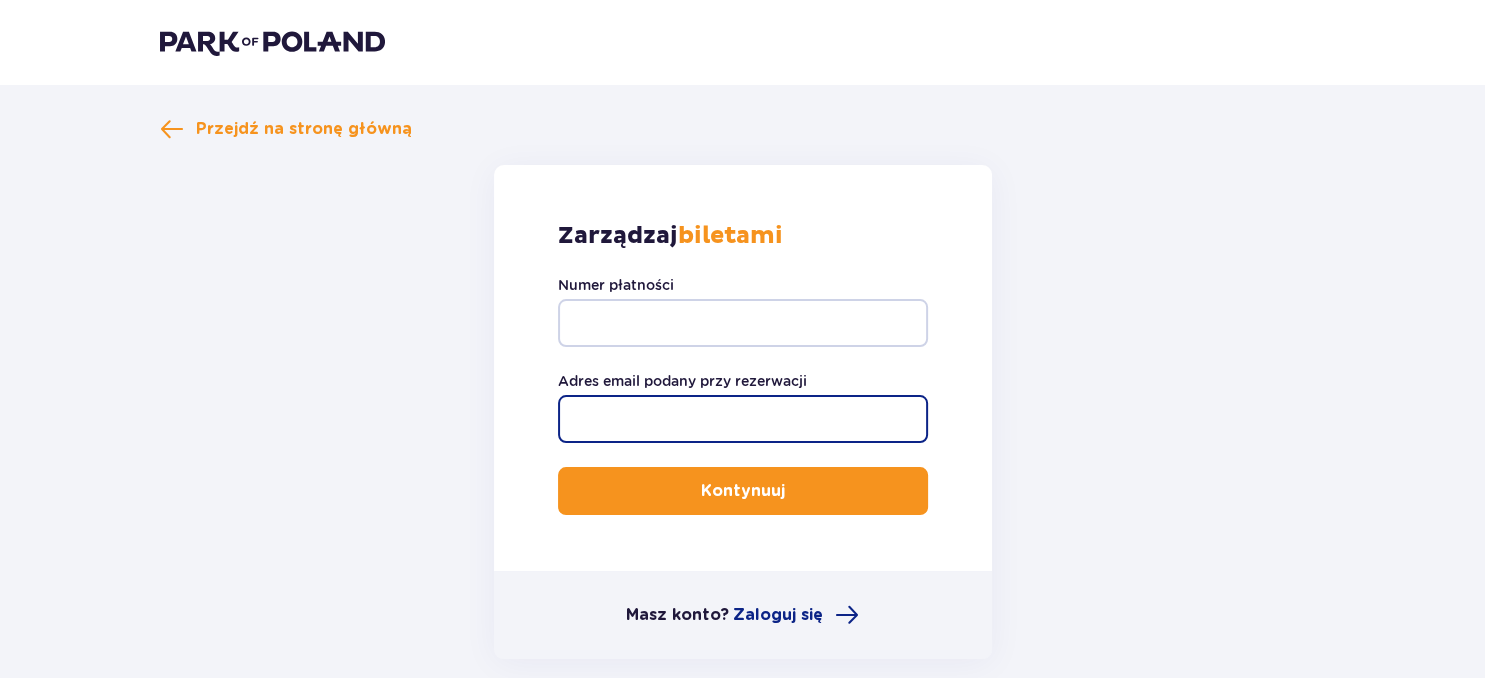 click on "Adres email podany przy rezerwacji" at bounding box center (743, 419) 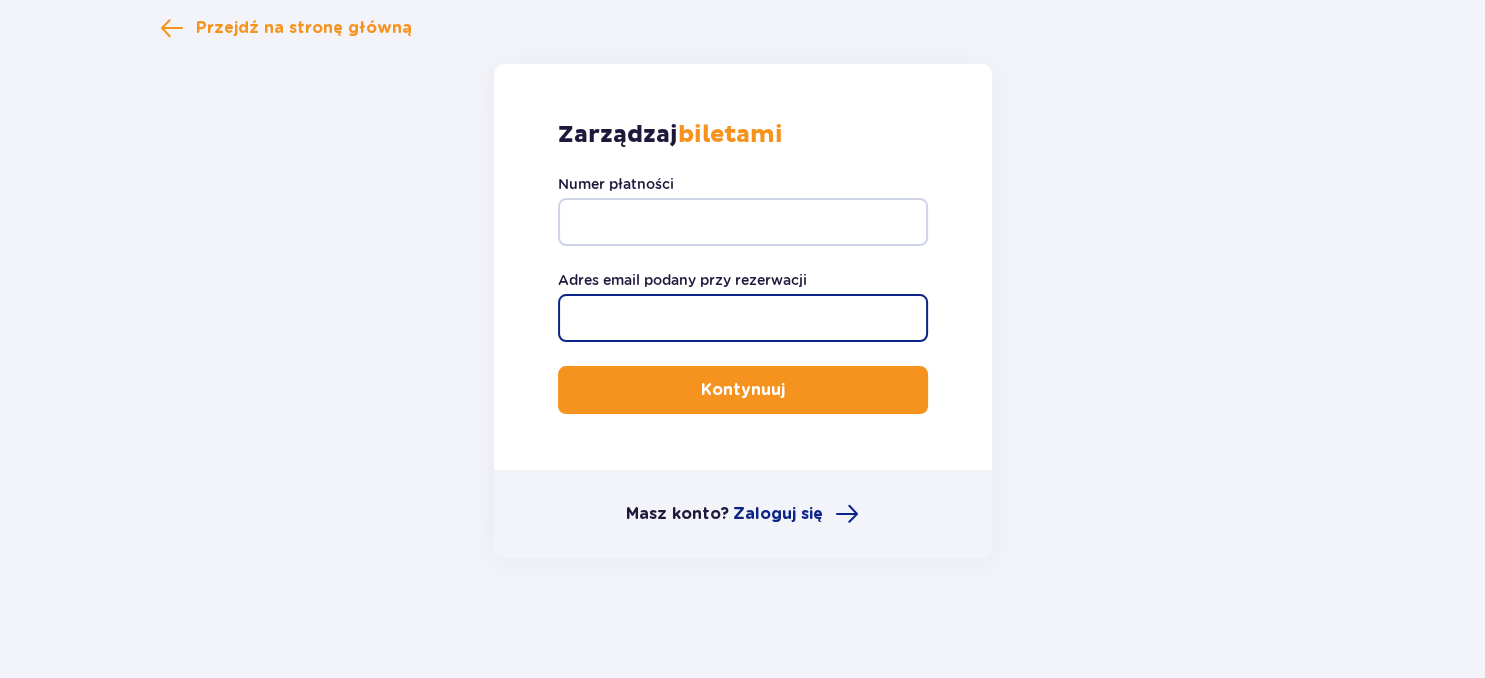 scroll, scrollTop: 0, scrollLeft: 0, axis: both 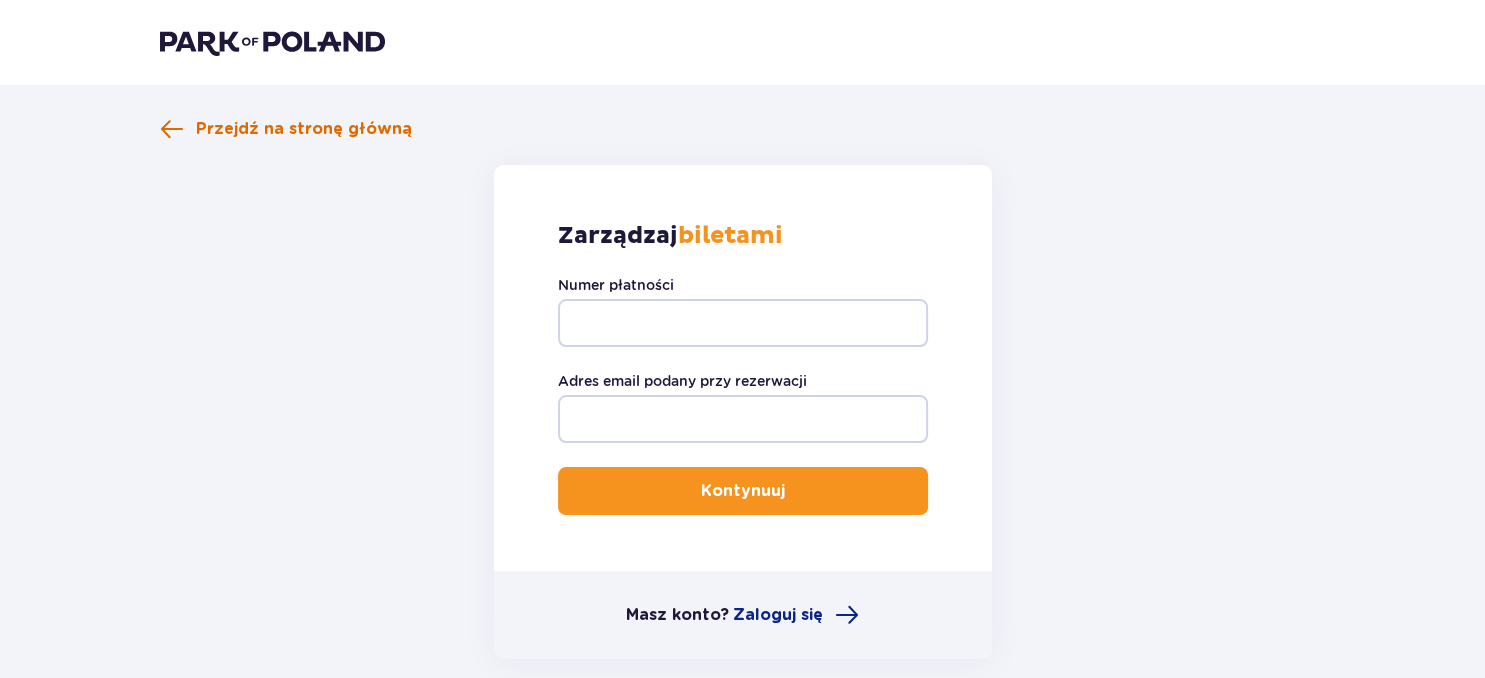 click on "Przejdź na stronę główną" at bounding box center (304, 129) 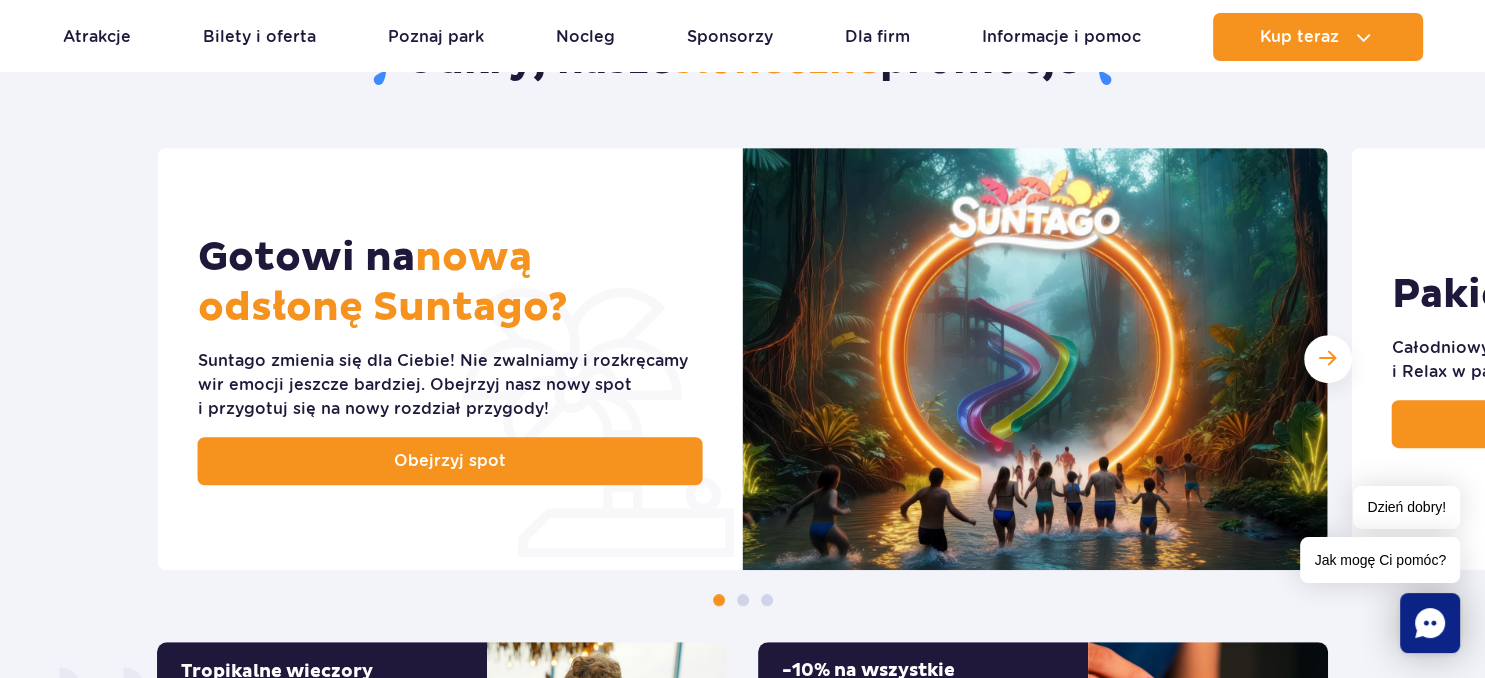 scroll, scrollTop: 633, scrollLeft: 0, axis: vertical 